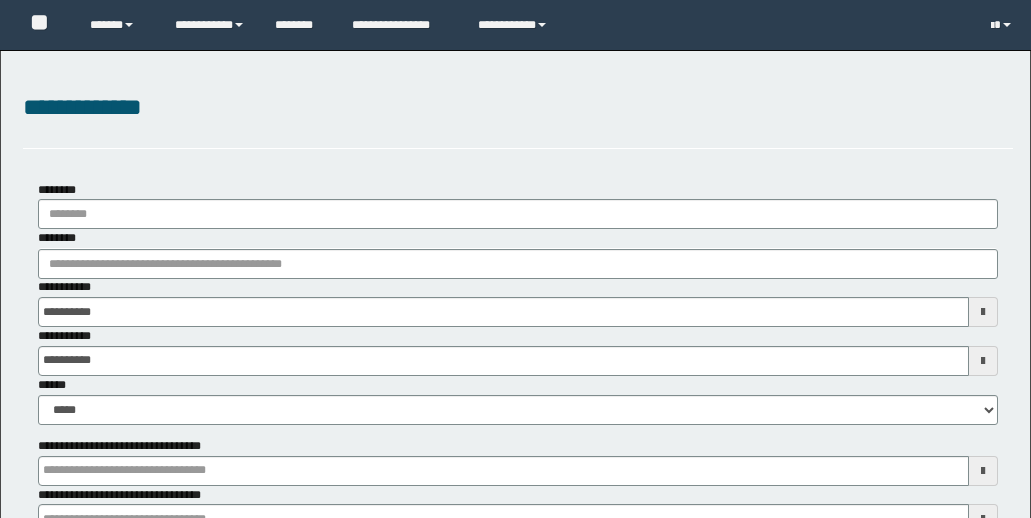scroll, scrollTop: 0, scrollLeft: 0, axis: both 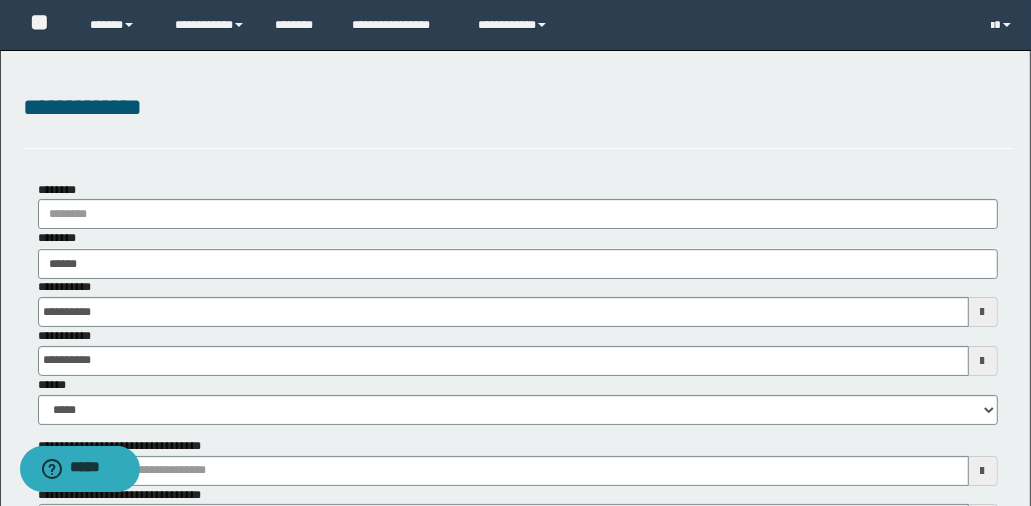type on "*******" 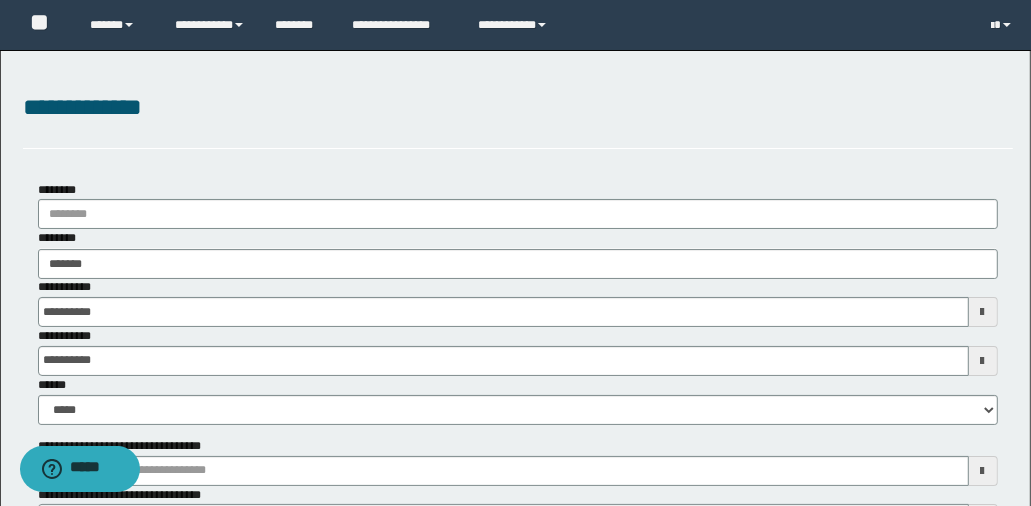 type on "*******" 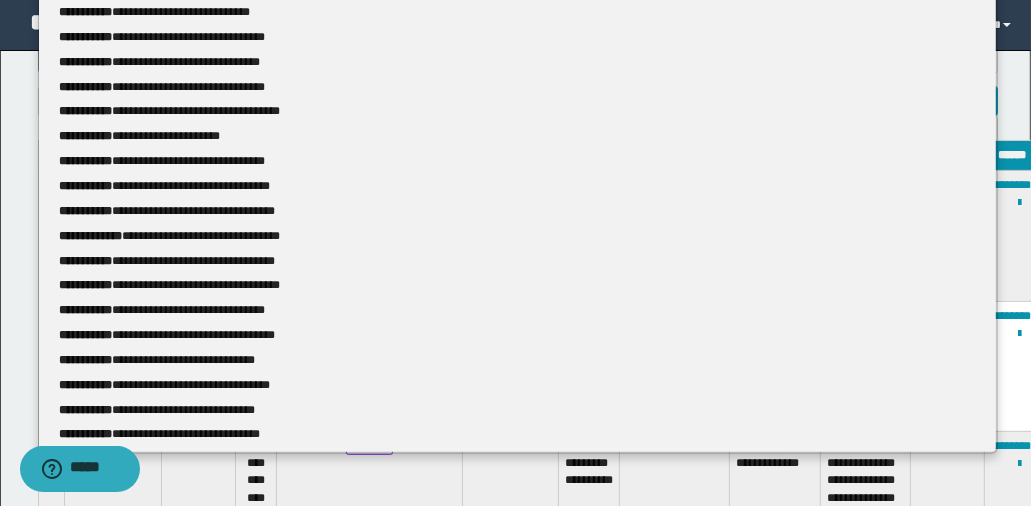 scroll, scrollTop: 436, scrollLeft: 0, axis: vertical 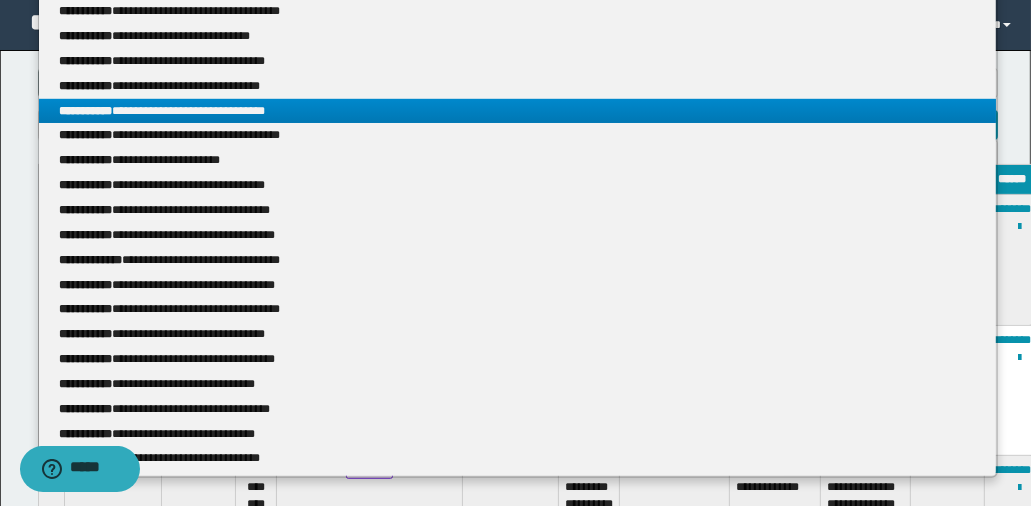 type on "*******" 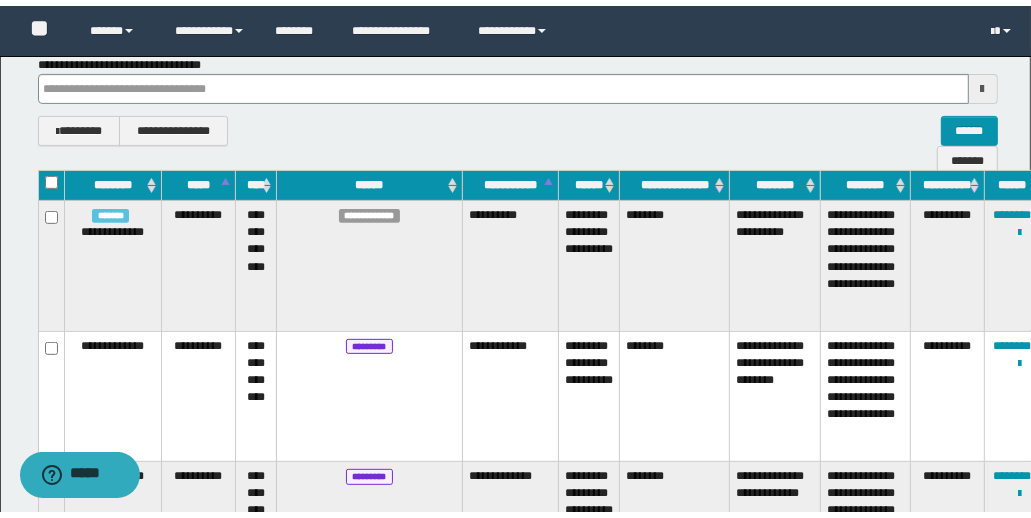 scroll, scrollTop: 11, scrollLeft: 0, axis: vertical 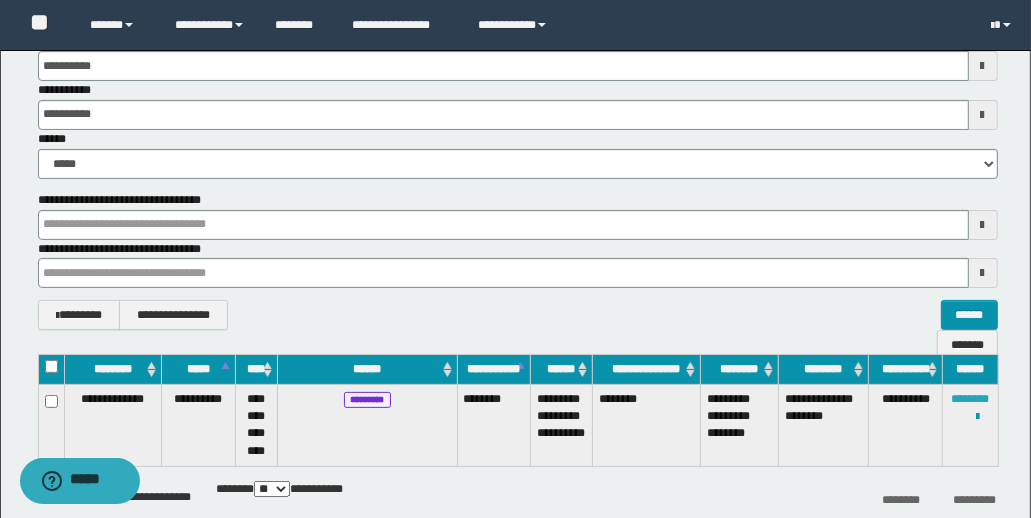 click on "********" at bounding box center [971, 399] 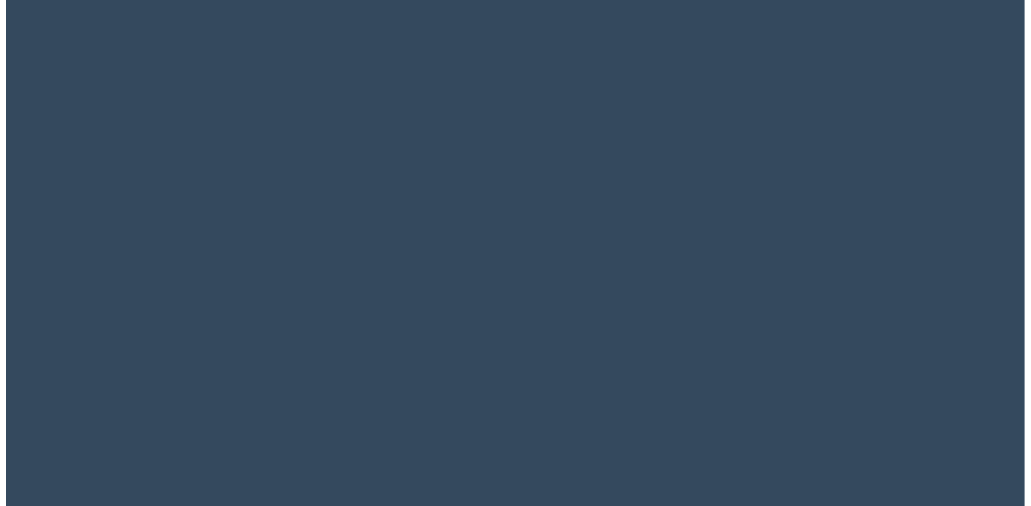 scroll, scrollTop: 0, scrollLeft: 0, axis: both 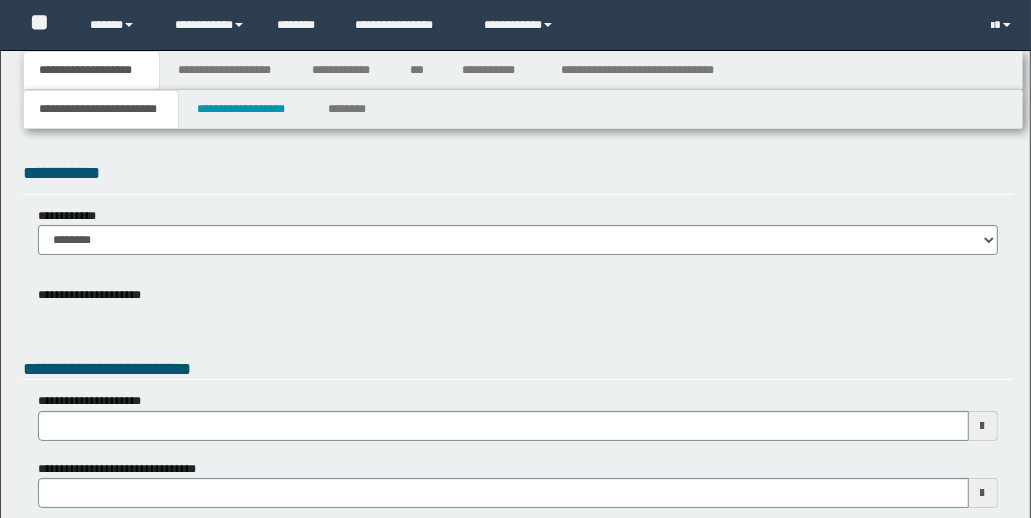type 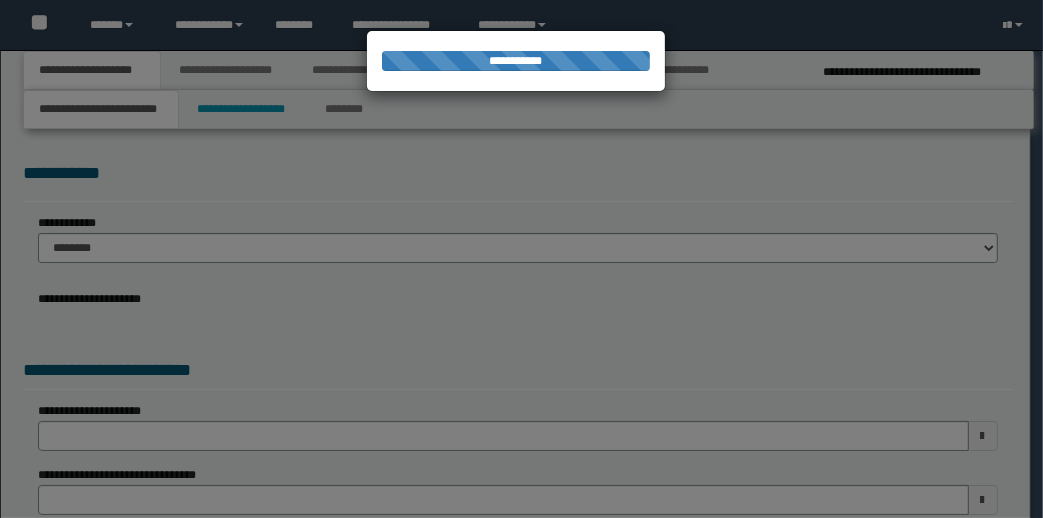 type on "**********" 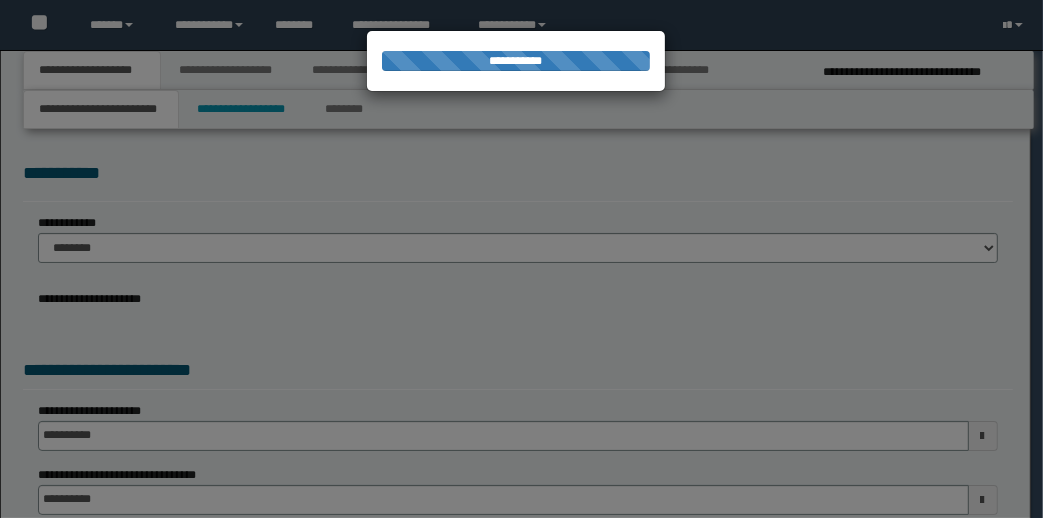 select on "*" 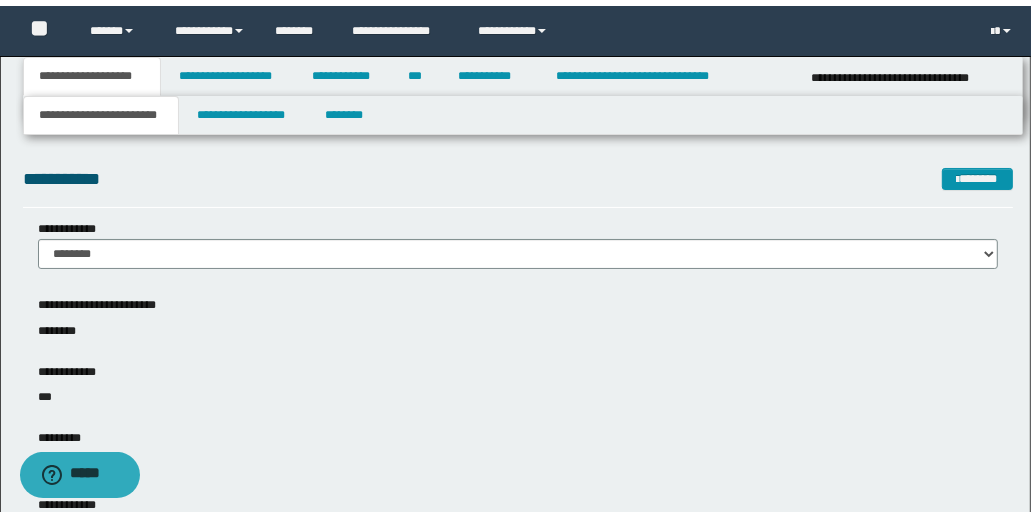scroll, scrollTop: 0, scrollLeft: 0, axis: both 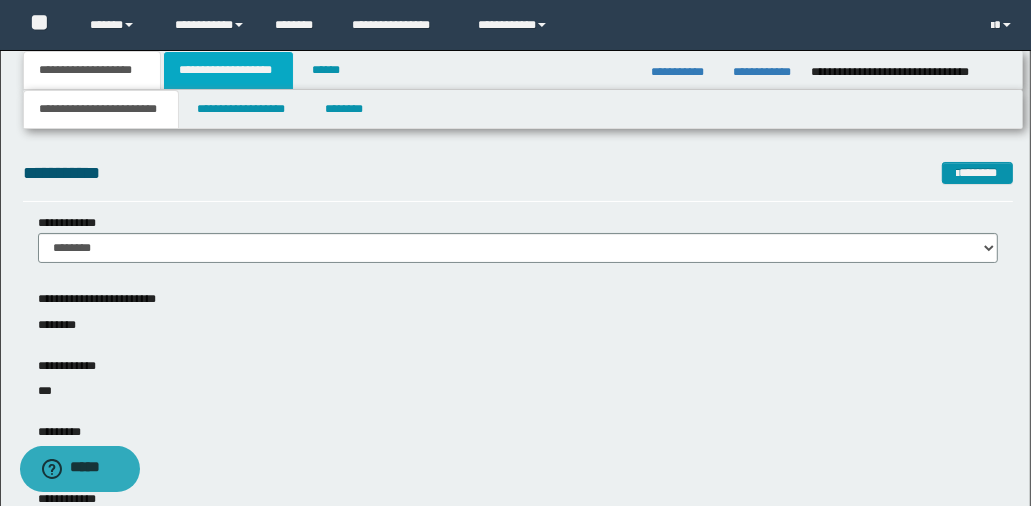 click on "**********" at bounding box center [228, 70] 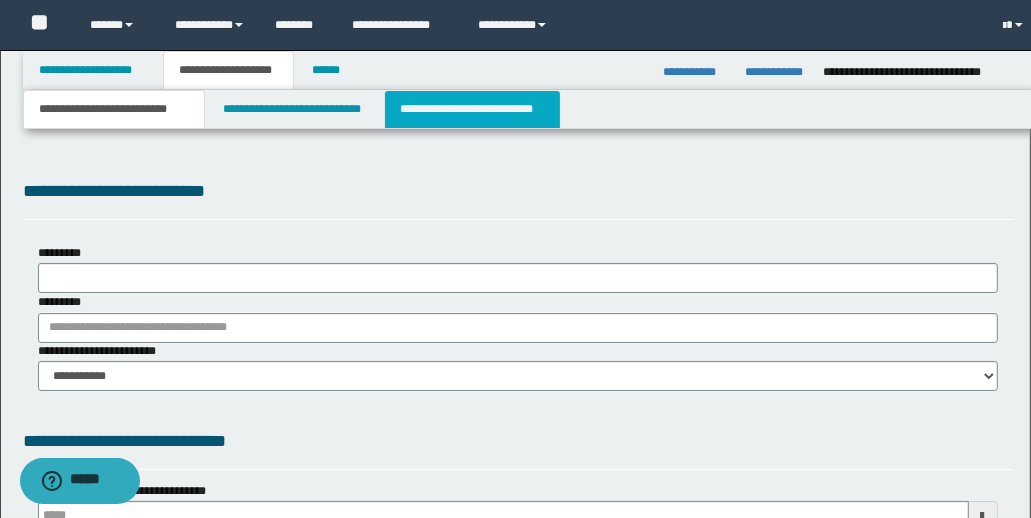 type 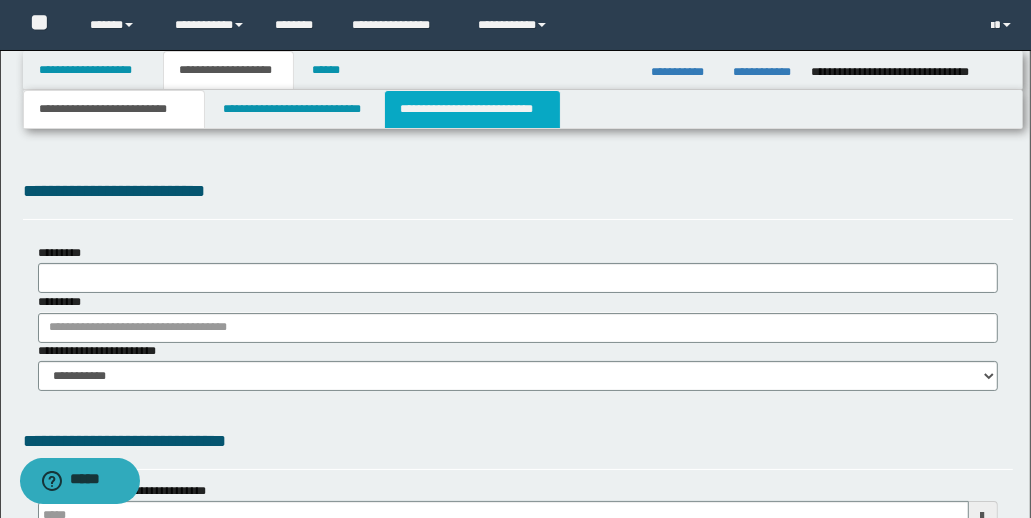 scroll, scrollTop: 0, scrollLeft: 0, axis: both 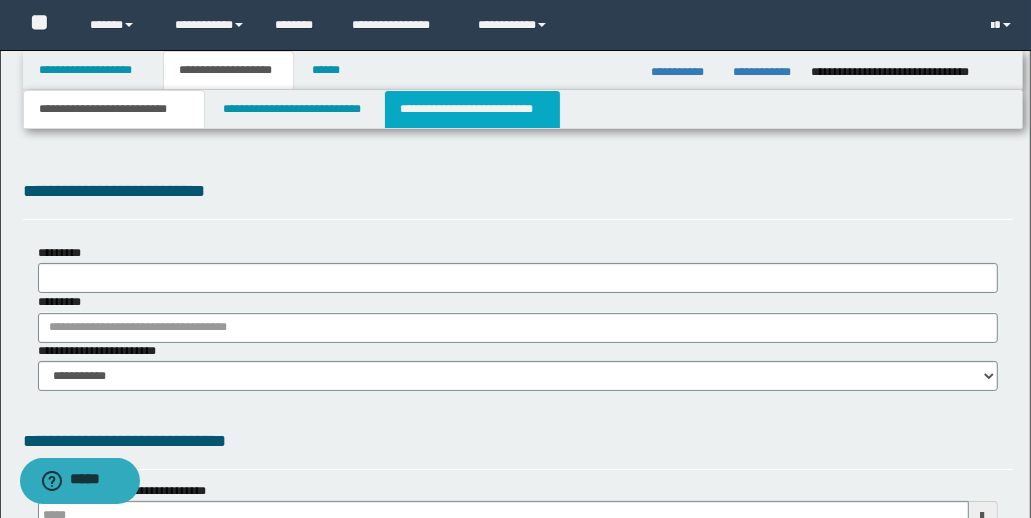 select on "*" 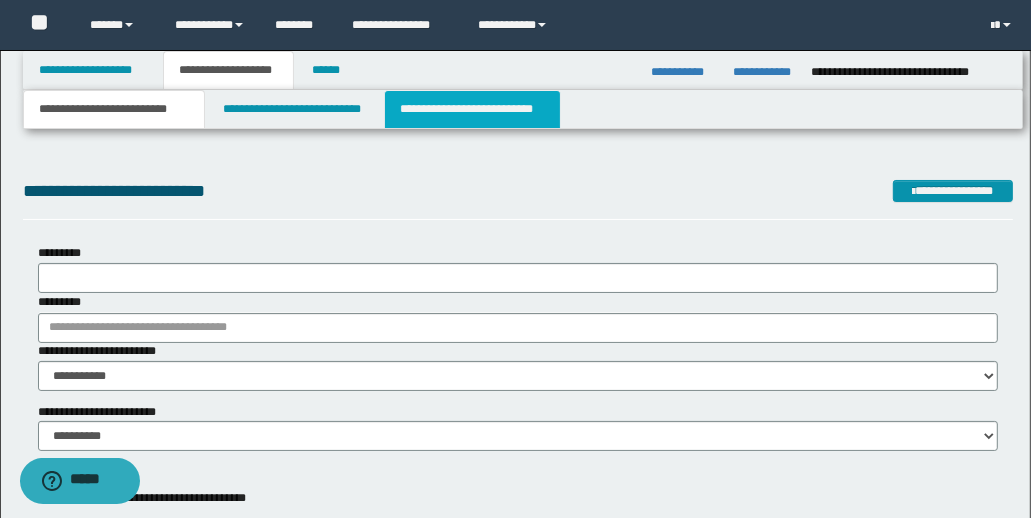 click on "**********" at bounding box center (472, 109) 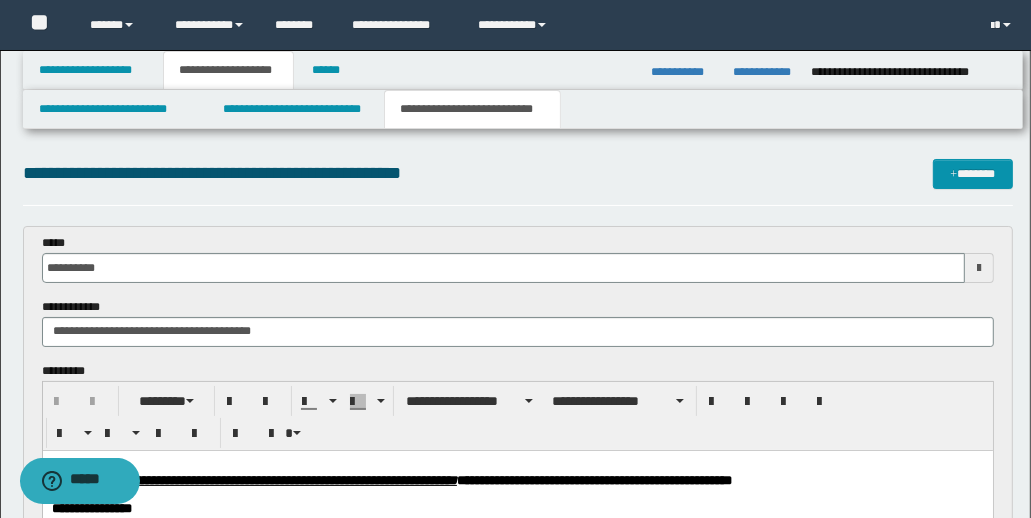 scroll, scrollTop: 0, scrollLeft: 0, axis: both 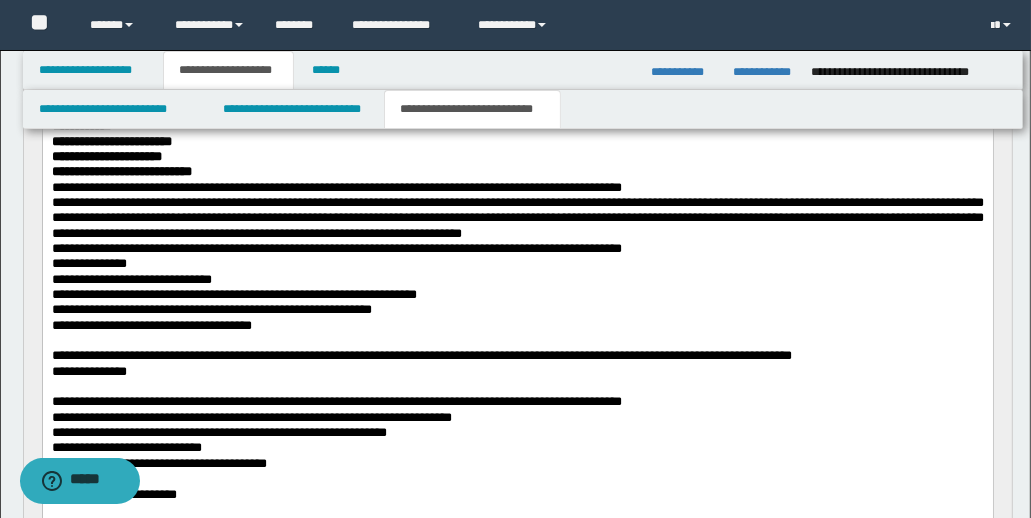click on "**********" at bounding box center [517, 218] 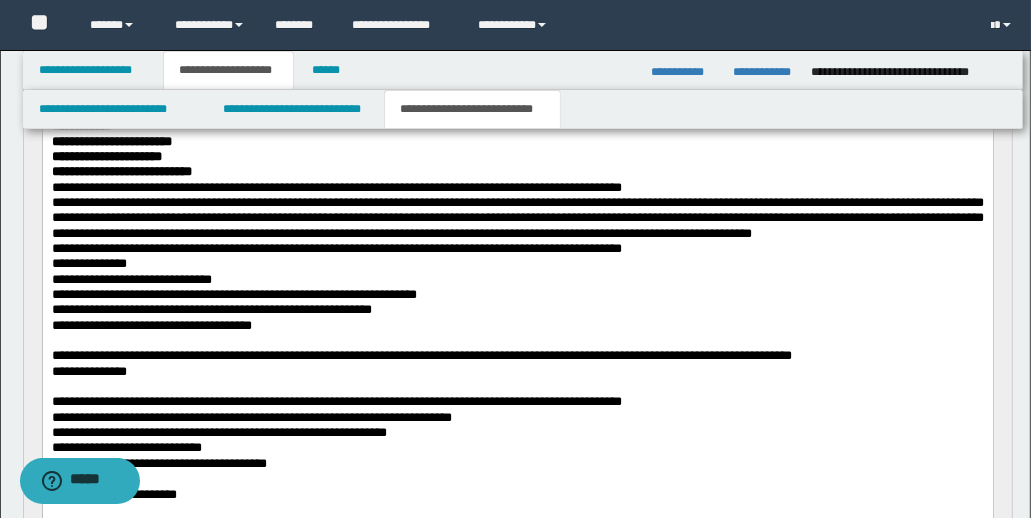 drag, startPoint x: 291, startPoint y: 301, endPoint x: 292, endPoint y: 288, distance: 13.038404 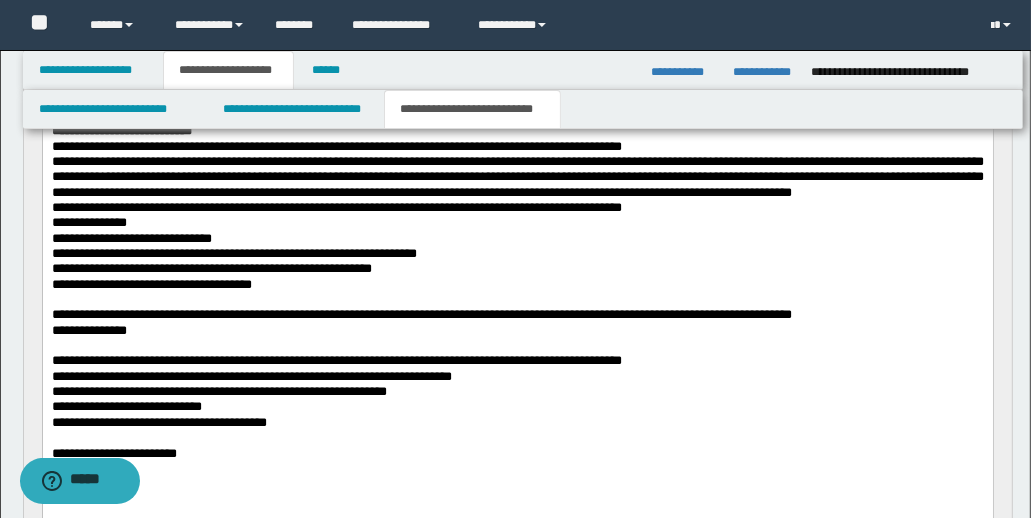 scroll, scrollTop: 584, scrollLeft: 0, axis: vertical 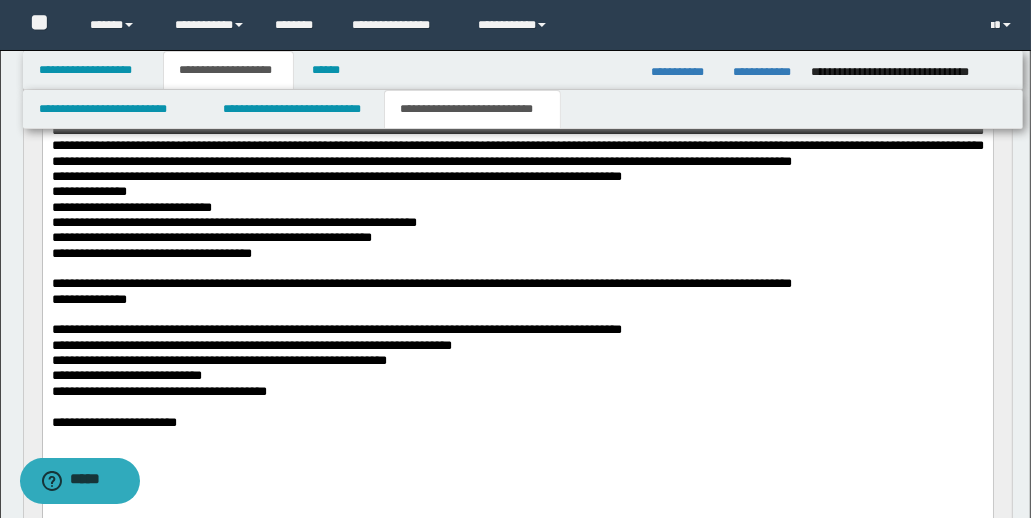 click on "**********" at bounding box center (336, 176) 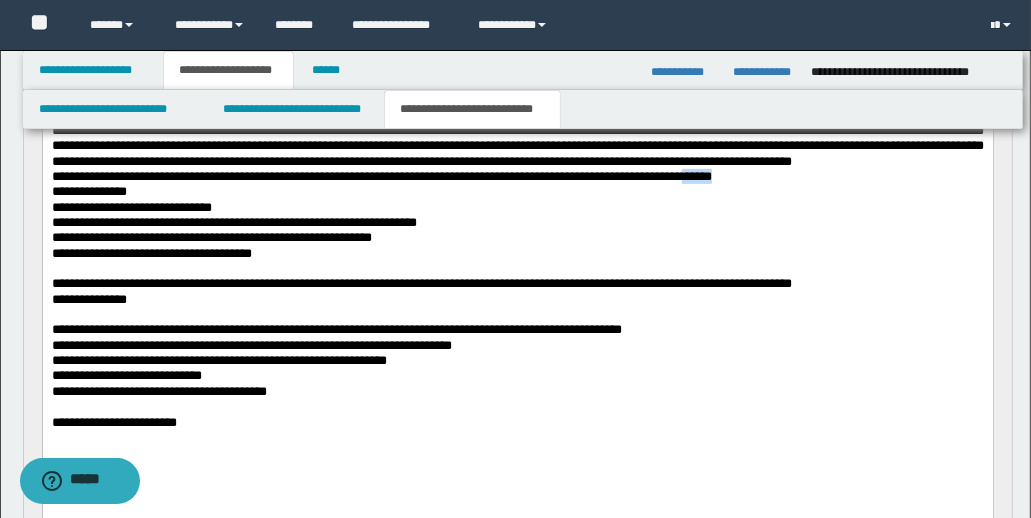 drag, startPoint x: 806, startPoint y: 242, endPoint x: 855, endPoint y: 241, distance: 49.010204 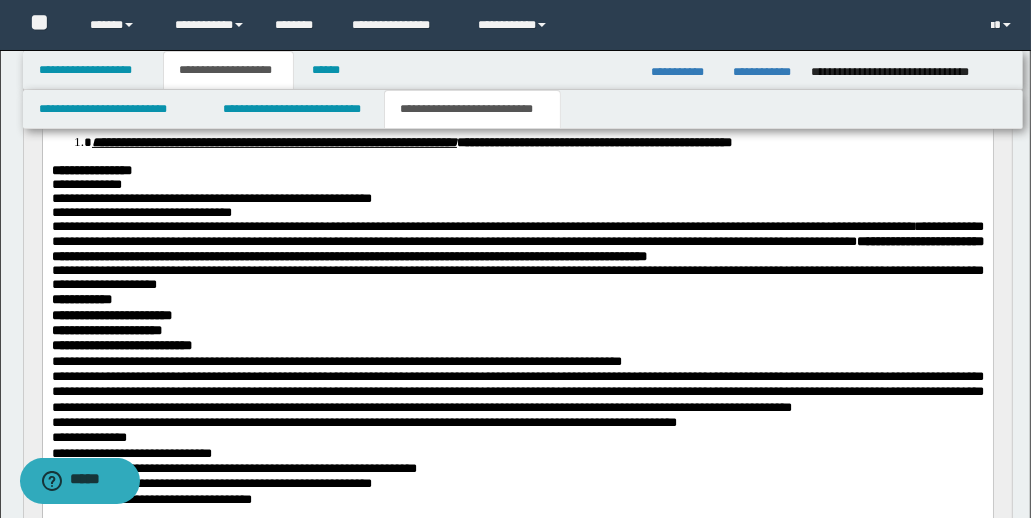 scroll, scrollTop: 328, scrollLeft: 0, axis: vertical 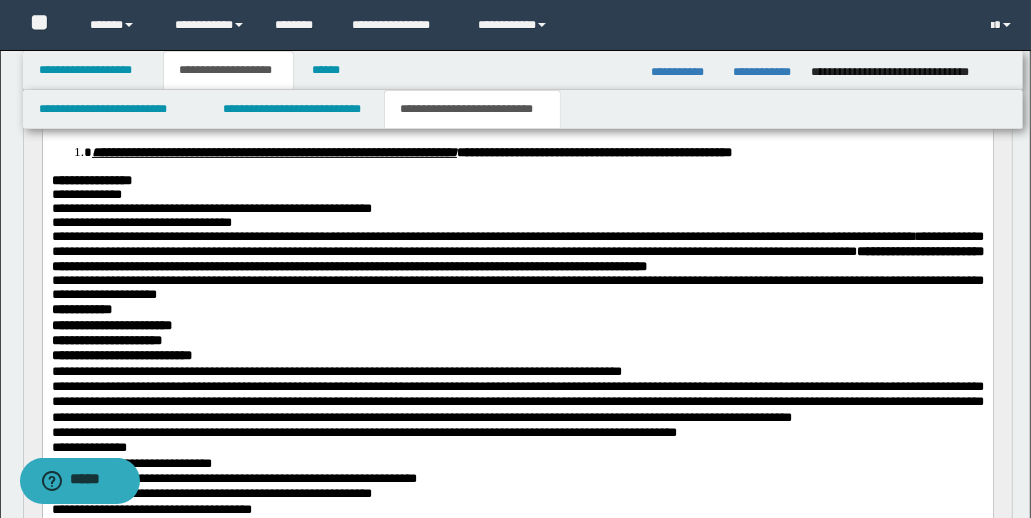 click on "**********" at bounding box center [517, 432] 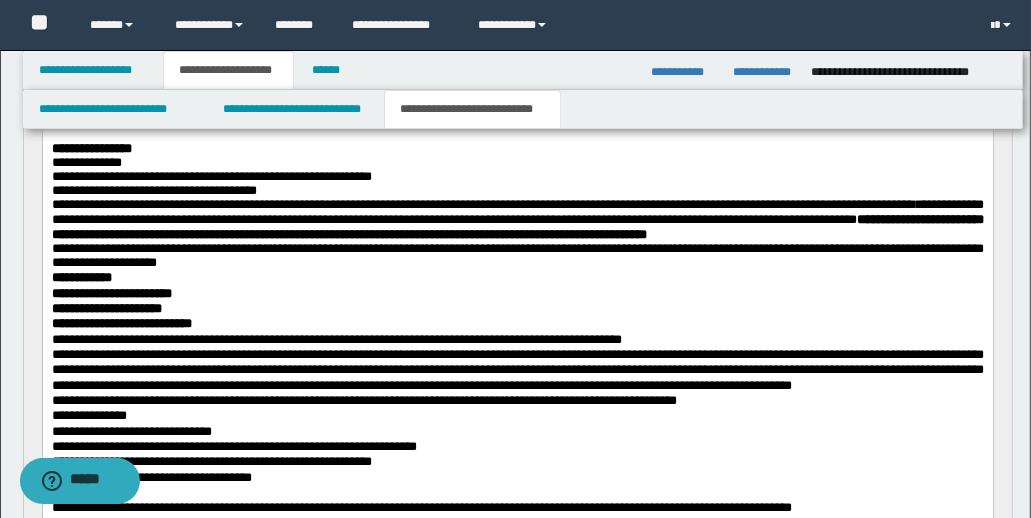 click on "**********" at bounding box center [482, 203] 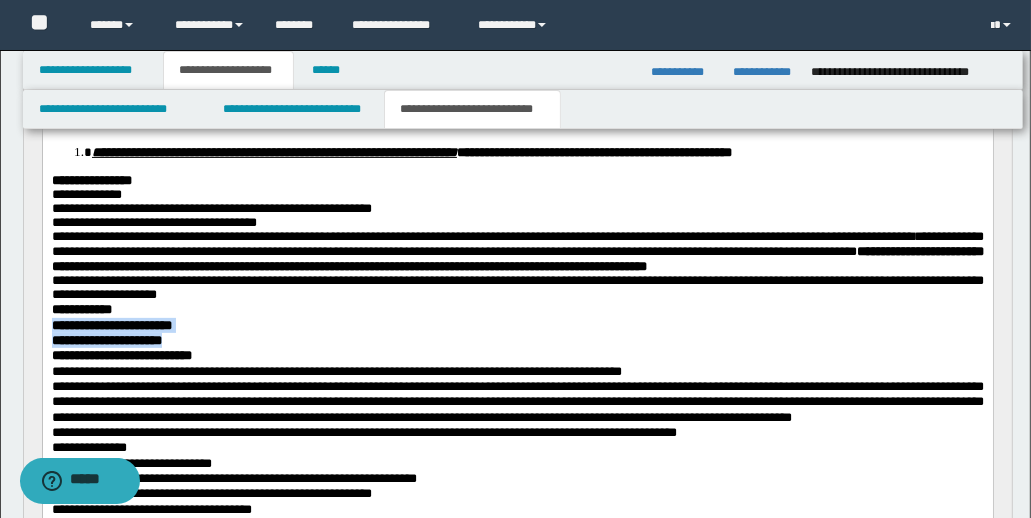 click on "**********" at bounding box center (517, 339) 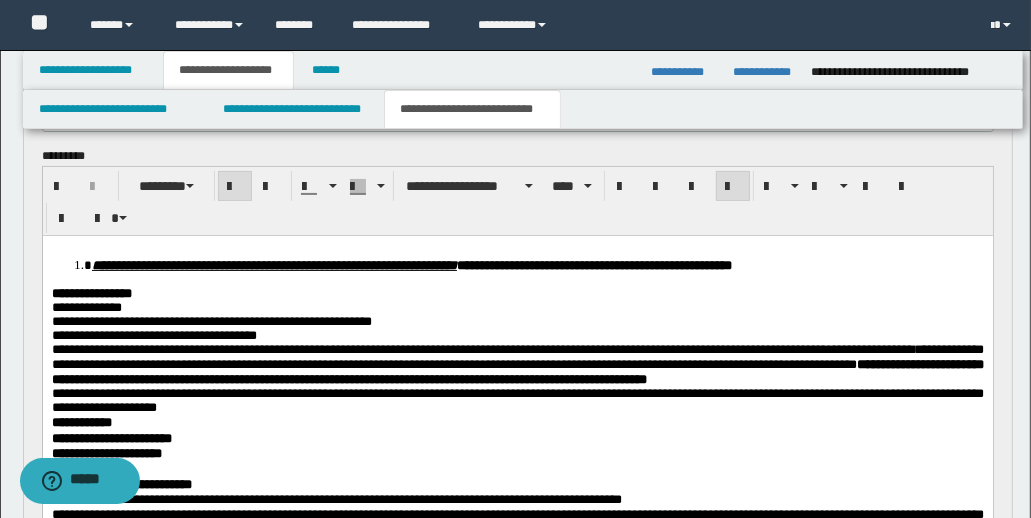 scroll, scrollTop: 266, scrollLeft: 0, axis: vertical 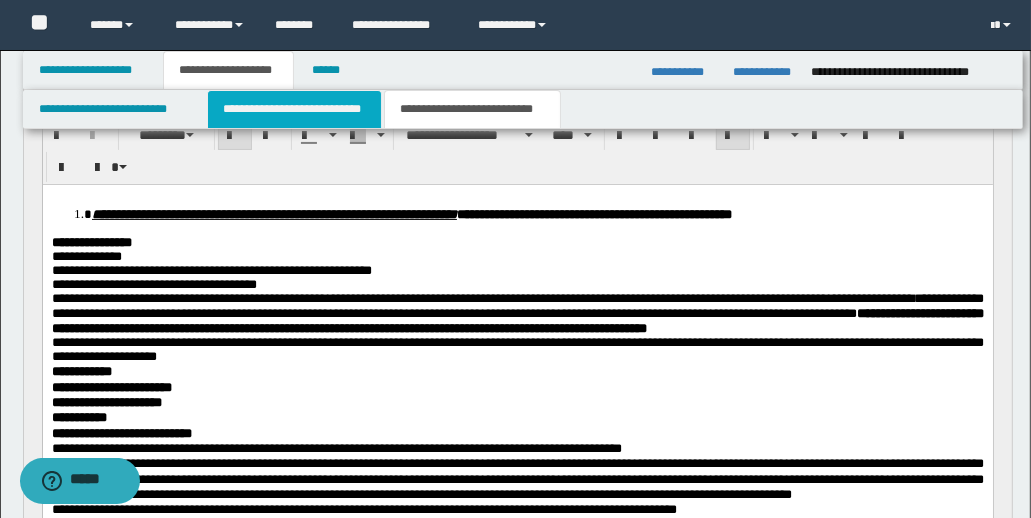 click on "**********" at bounding box center [294, 109] 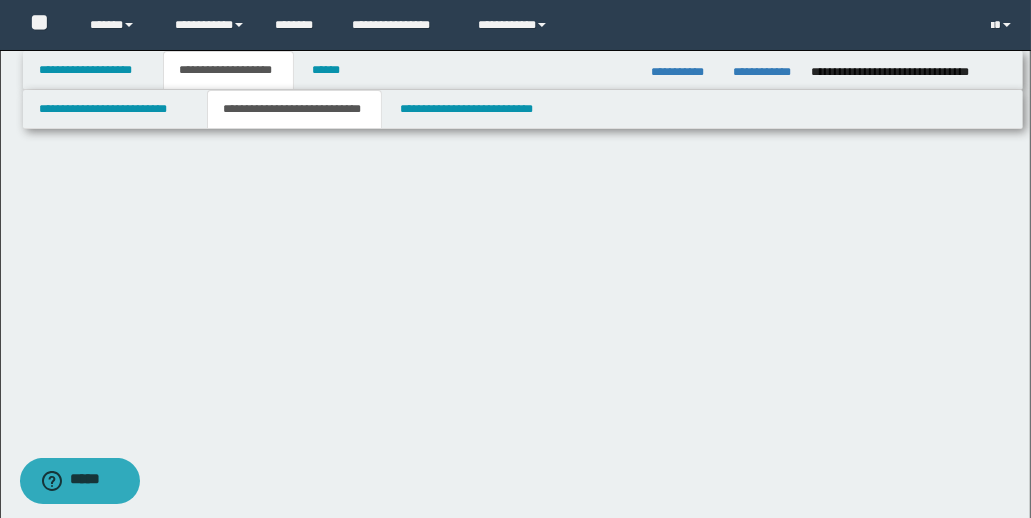 scroll, scrollTop: 0, scrollLeft: 0, axis: both 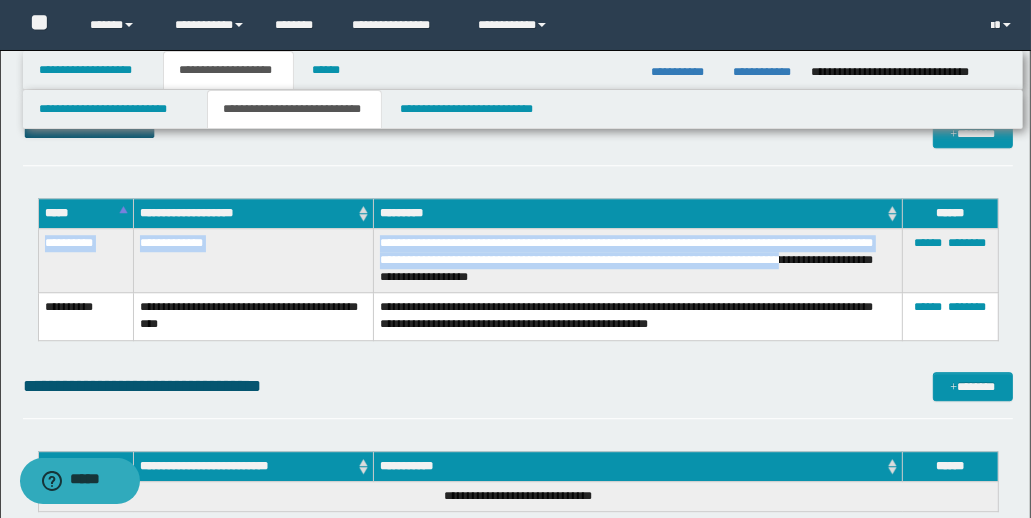 drag, startPoint x: 45, startPoint y: 240, endPoint x: 846, endPoint y: 256, distance: 801.1598 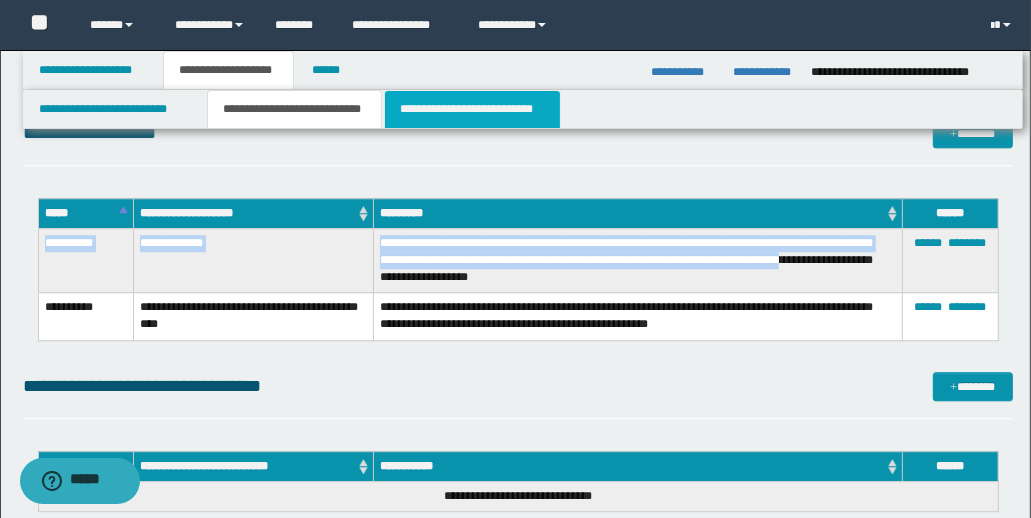 click on "**********" at bounding box center [472, 109] 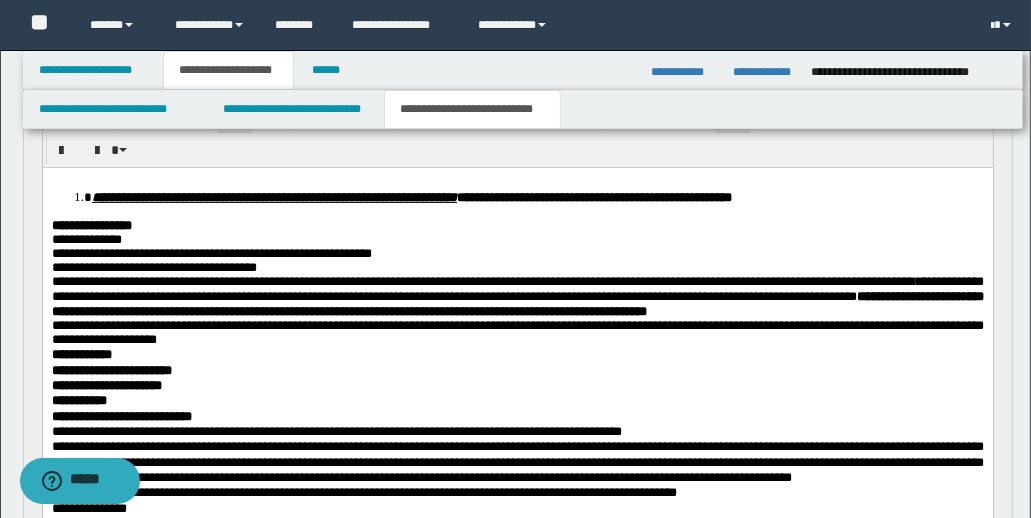 scroll, scrollTop: 350, scrollLeft: 0, axis: vertical 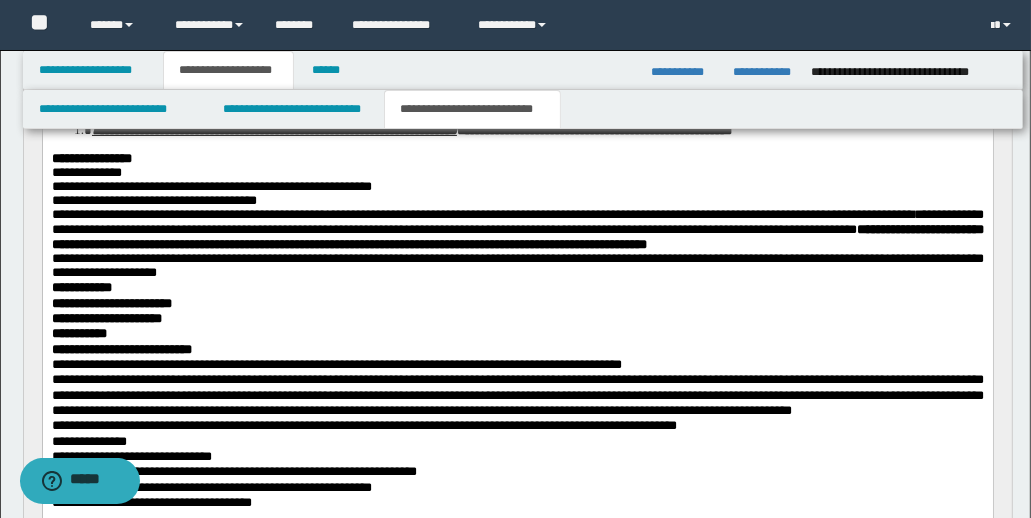 drag, startPoint x: 452, startPoint y: 205, endPoint x: 454, endPoint y: 231, distance: 26.076809 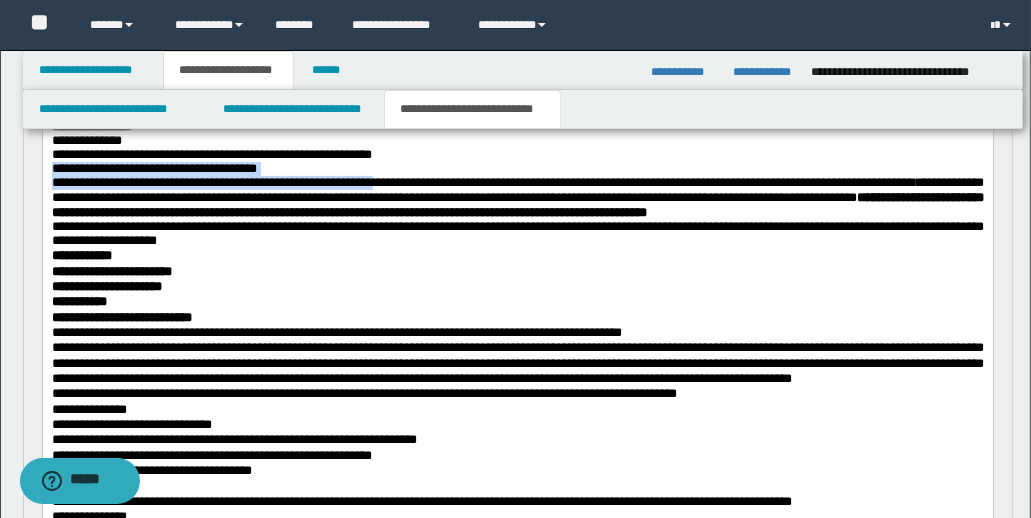 click on "**********" at bounding box center [517, 154] 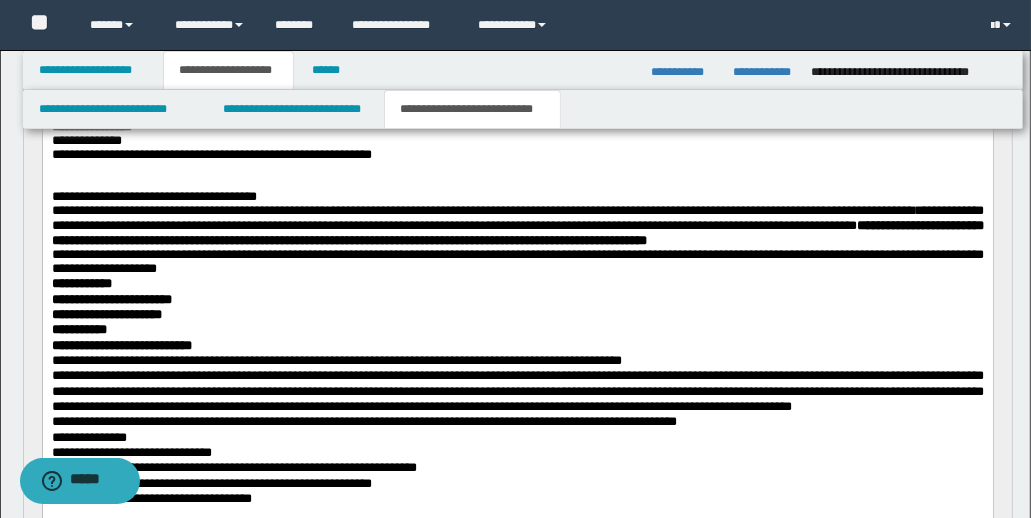 drag, startPoint x: 61, startPoint y: 176, endPoint x: 54, endPoint y: 187, distance: 13.038404 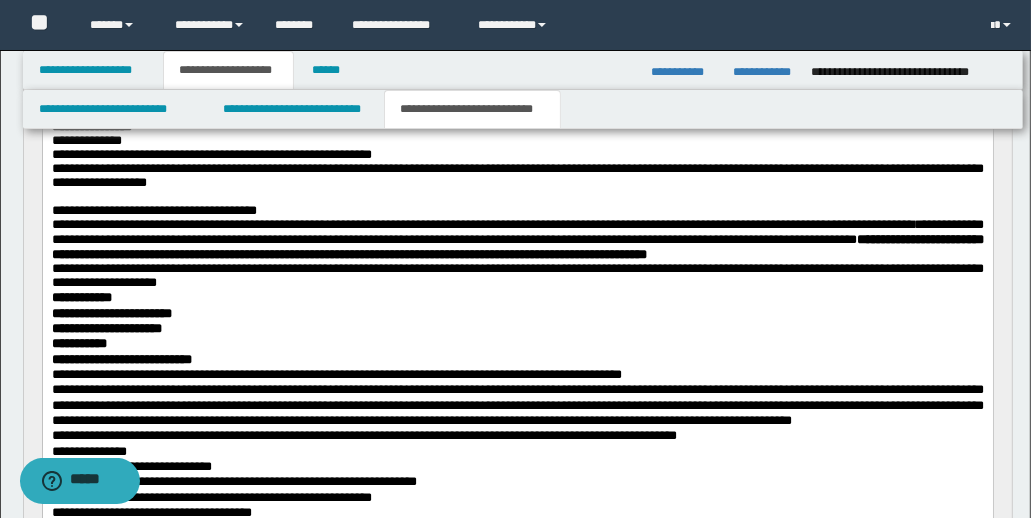 click on "**********" at bounding box center (517, 174) 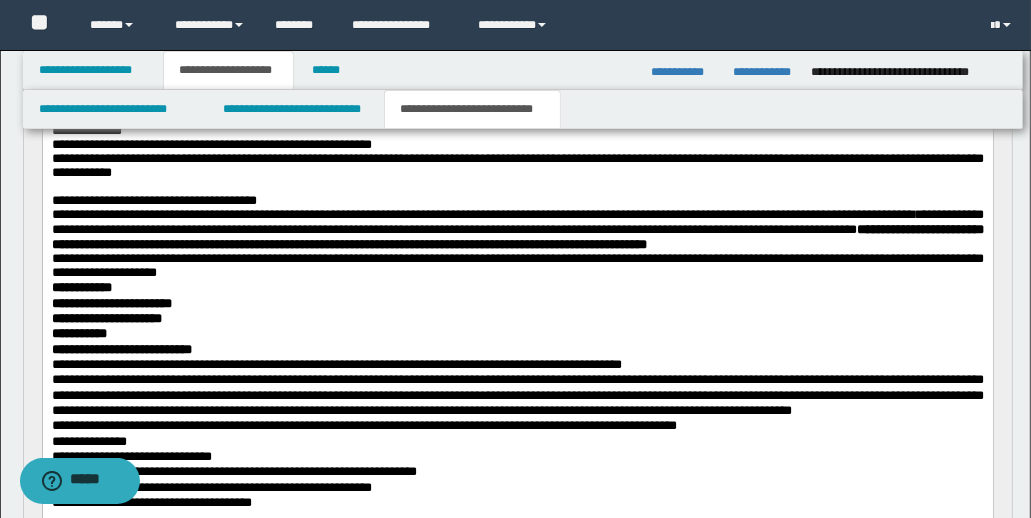 scroll, scrollTop: 370, scrollLeft: 0, axis: vertical 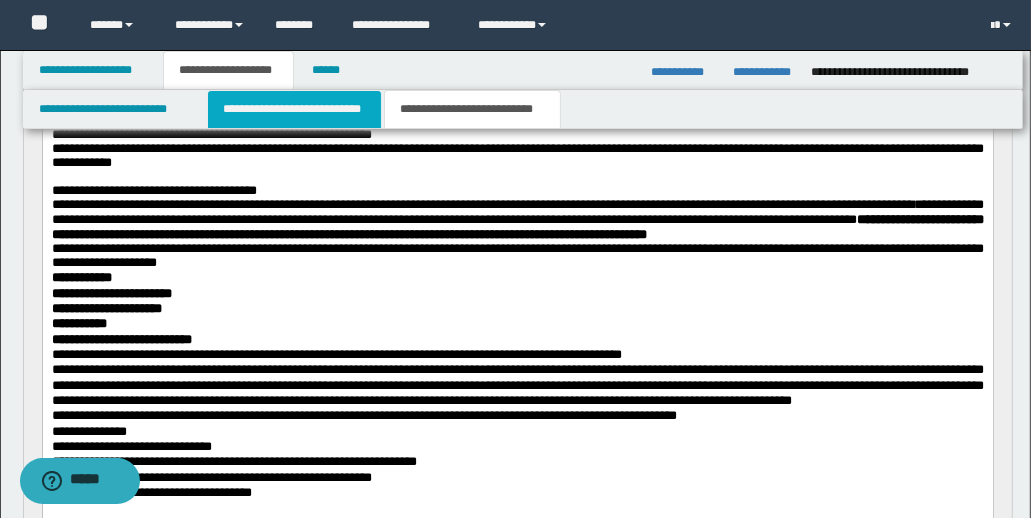 click on "**********" at bounding box center [294, 109] 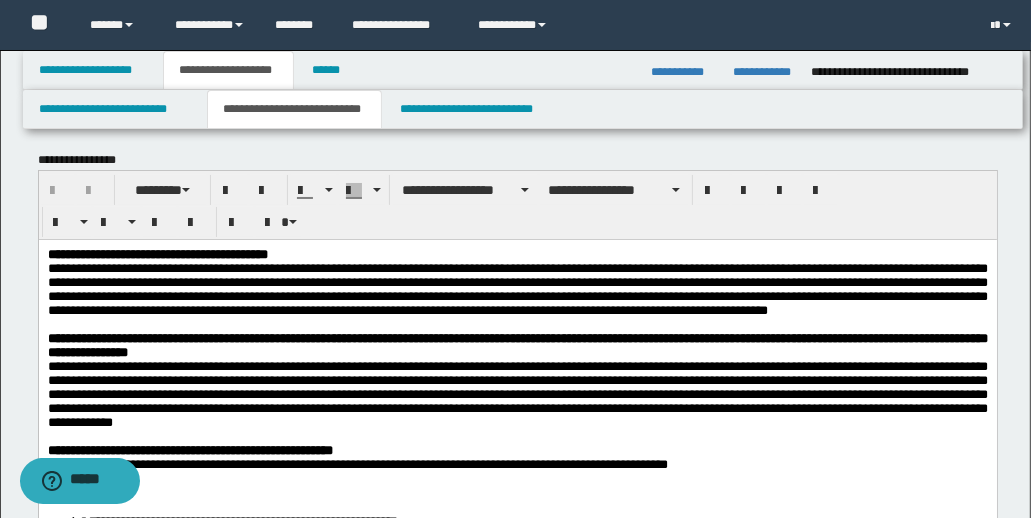scroll, scrollTop: 0, scrollLeft: 0, axis: both 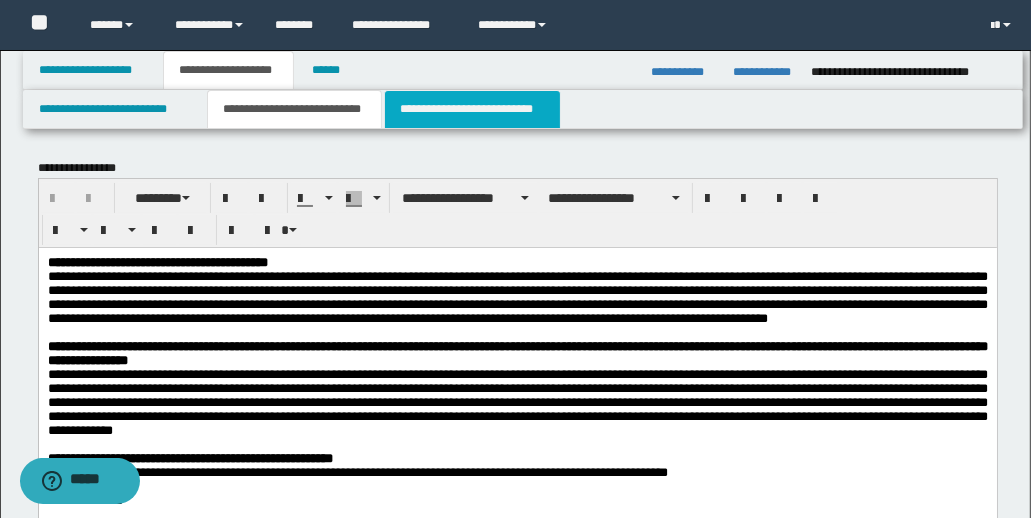 click on "**********" at bounding box center (472, 109) 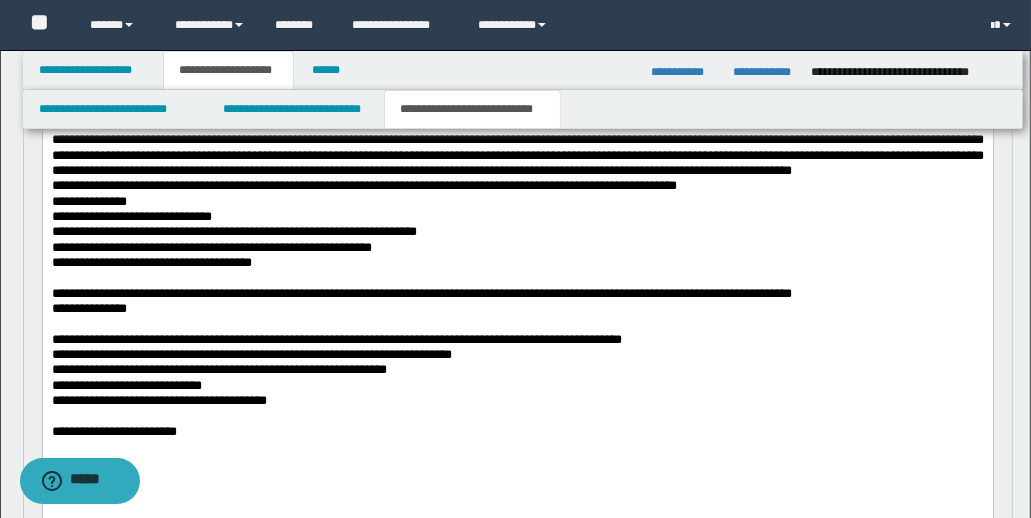 scroll, scrollTop: 639, scrollLeft: 0, axis: vertical 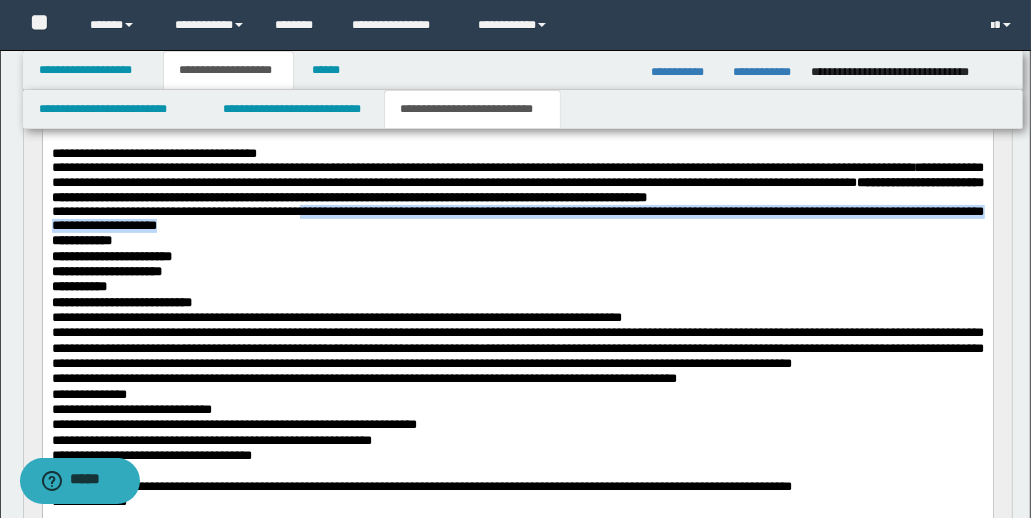 drag, startPoint x: 384, startPoint y: 260, endPoint x: 779, endPoint y: 282, distance: 395.61218 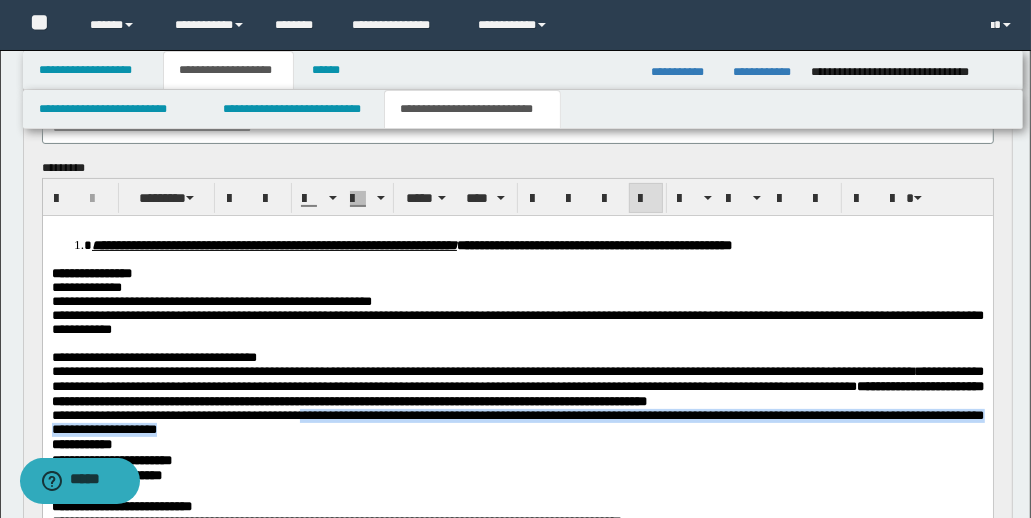 scroll, scrollTop: 223, scrollLeft: 0, axis: vertical 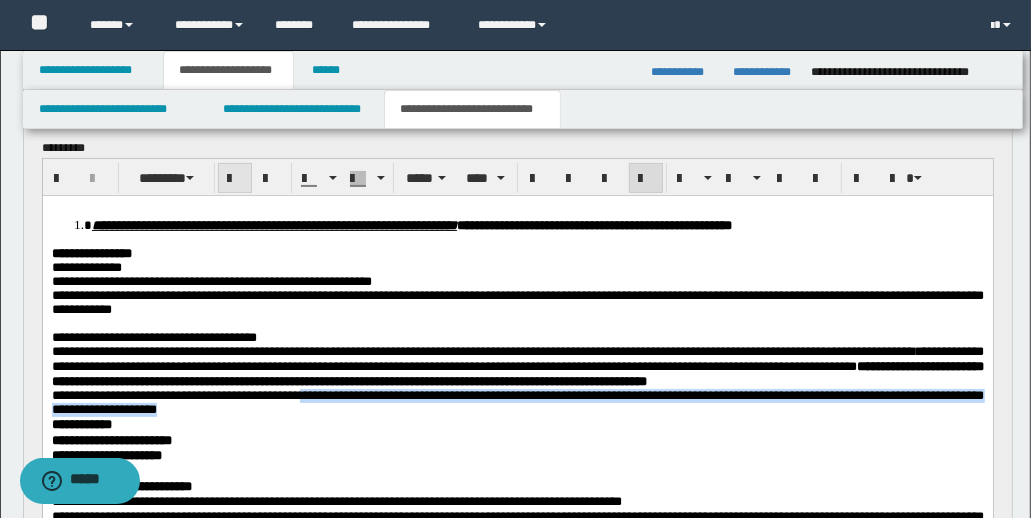 click at bounding box center [235, 179] 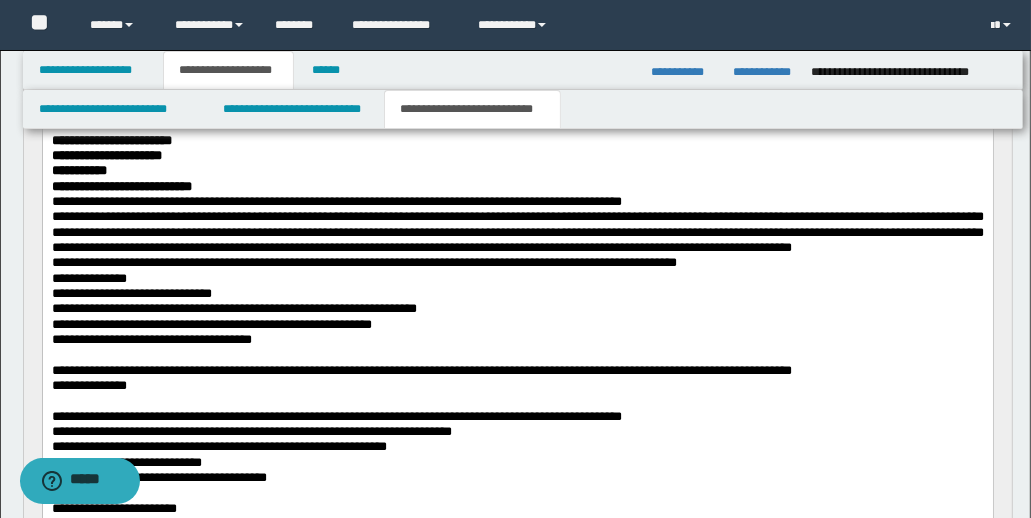 scroll, scrollTop: 504, scrollLeft: 0, axis: vertical 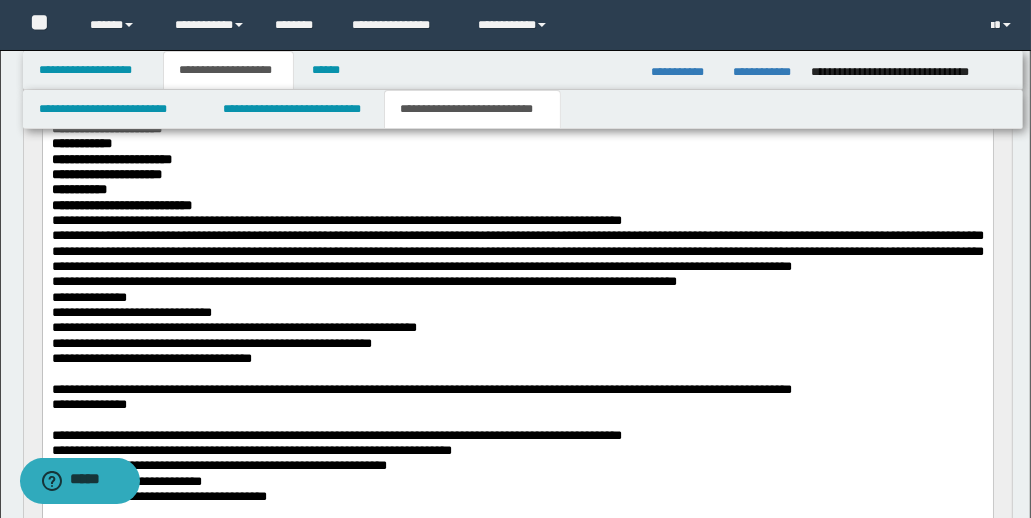 drag, startPoint x: 777, startPoint y: 307, endPoint x: 775, endPoint y: 292, distance: 15.132746 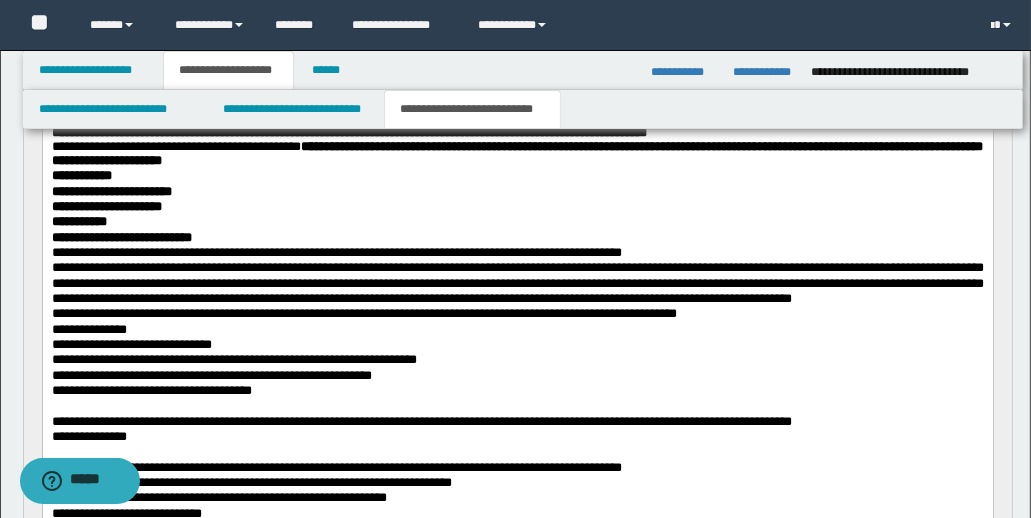 scroll, scrollTop: 536, scrollLeft: 0, axis: vertical 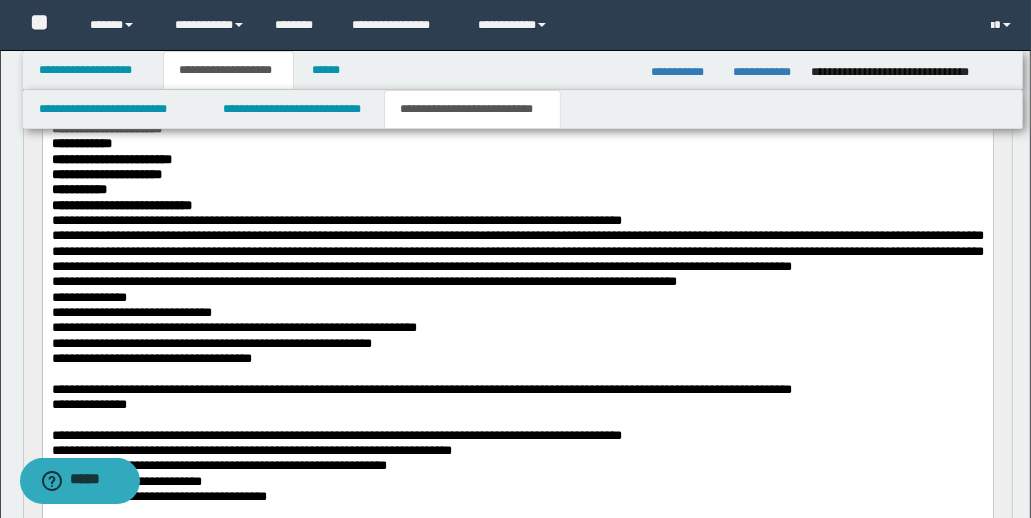 click on "**********" at bounding box center [517, 251] 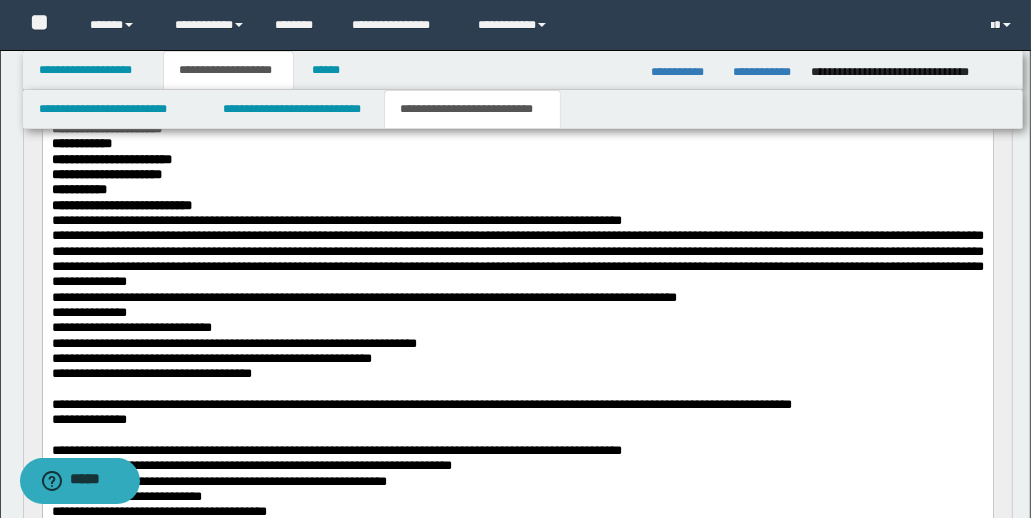 click on "**********" at bounding box center [517, 258] 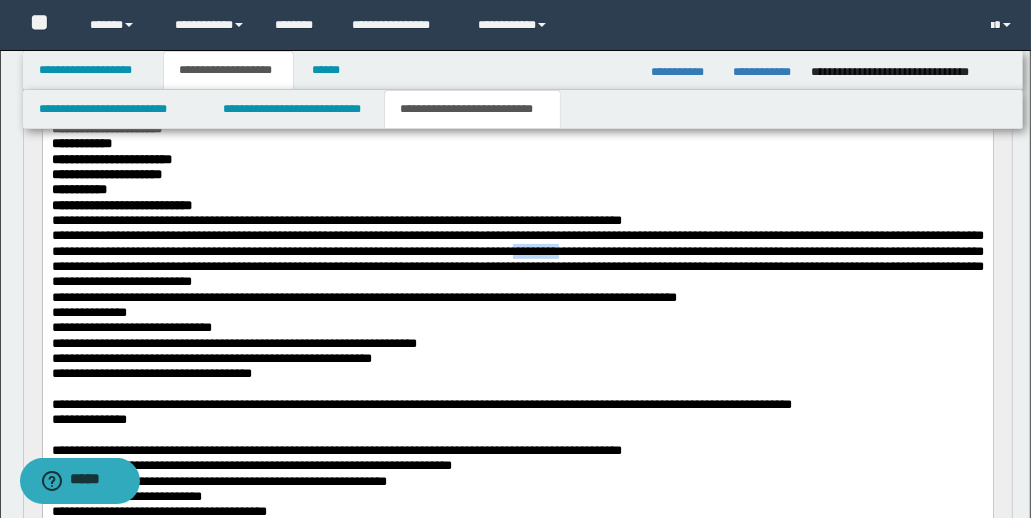 drag, startPoint x: 874, startPoint y: 309, endPoint x: 824, endPoint y: 309, distance: 50 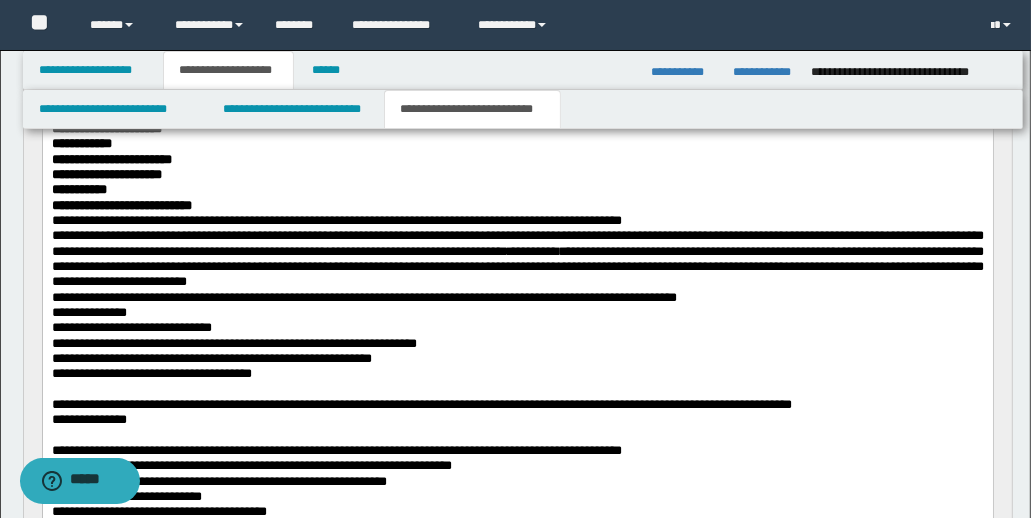 click on "**********" at bounding box center (517, 258) 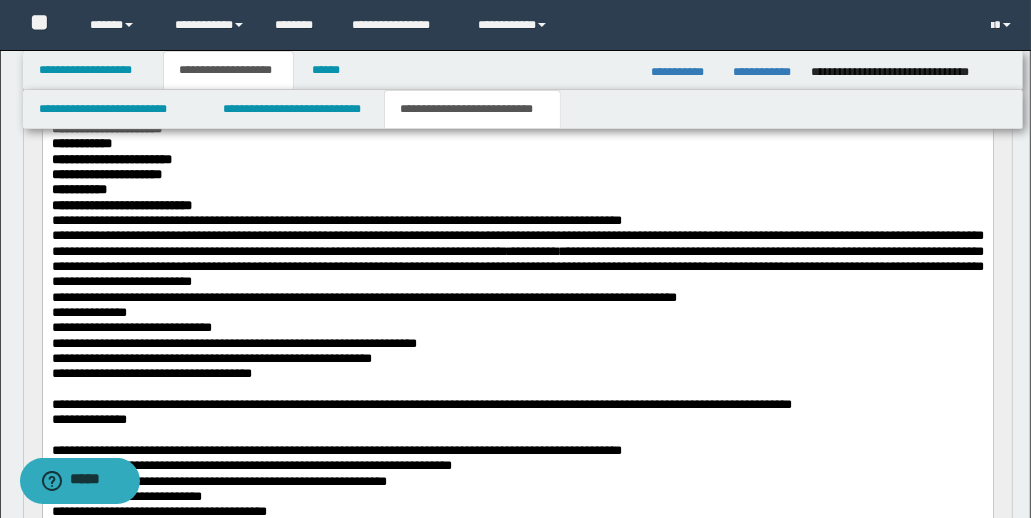 click on "**********" at bounding box center (517, 258) 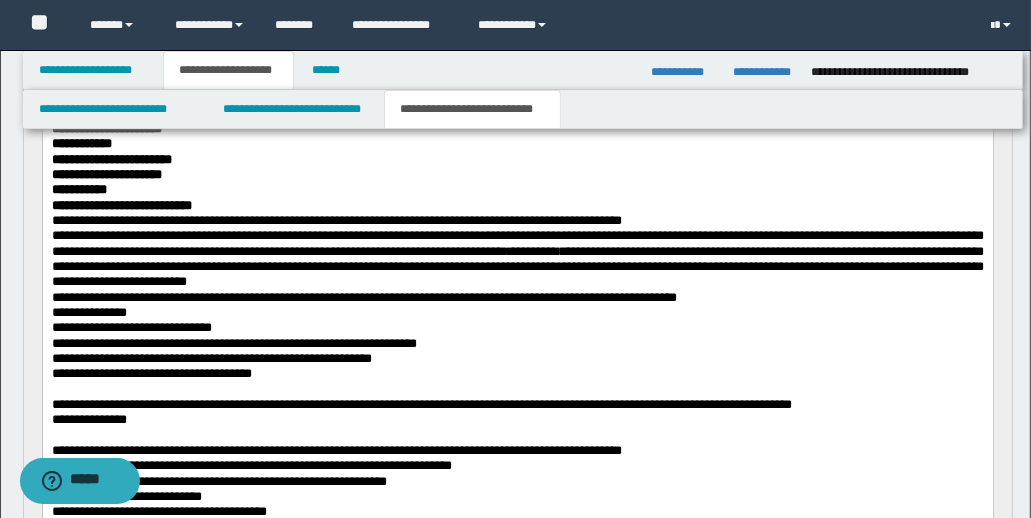 click on "**********" at bounding box center (363, 297) 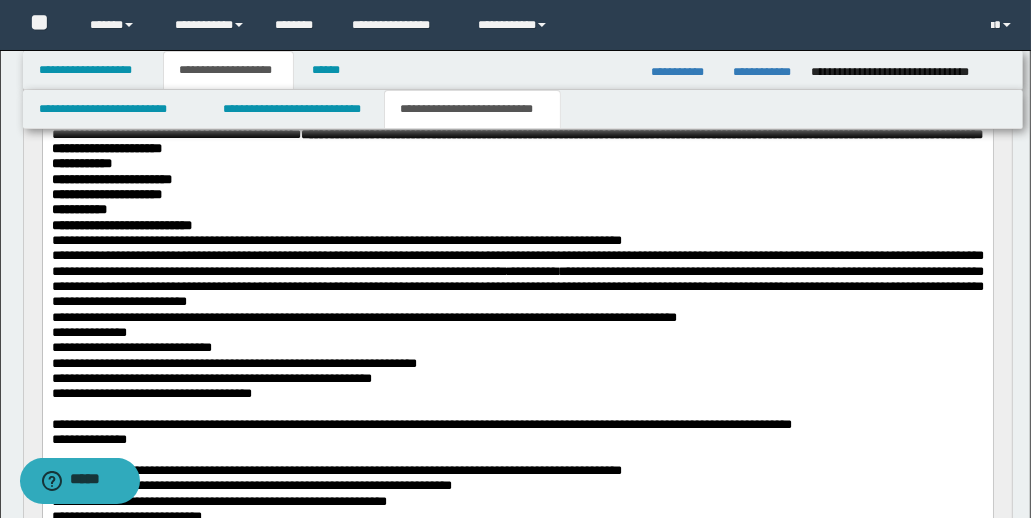 scroll, scrollTop: 506, scrollLeft: 0, axis: vertical 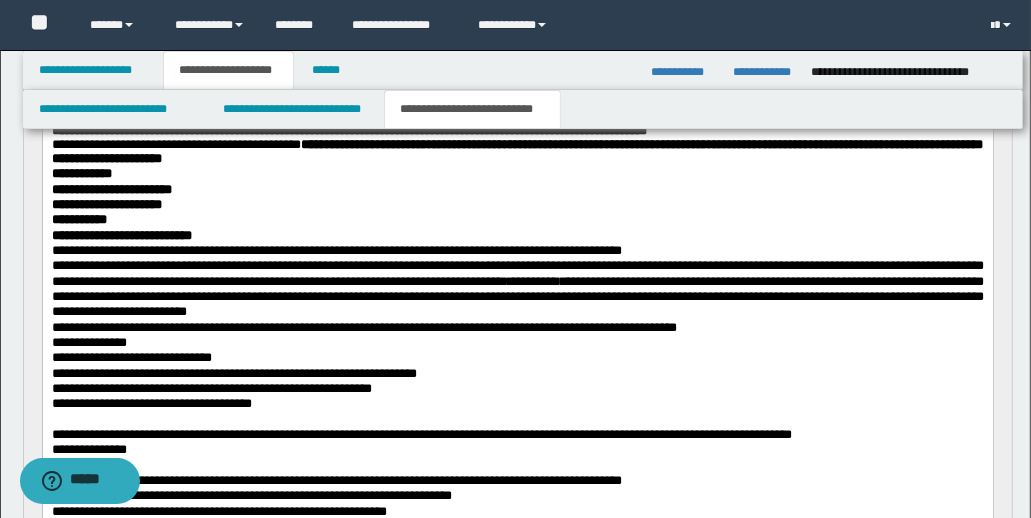 click on "**********" at bounding box center [517, 288] 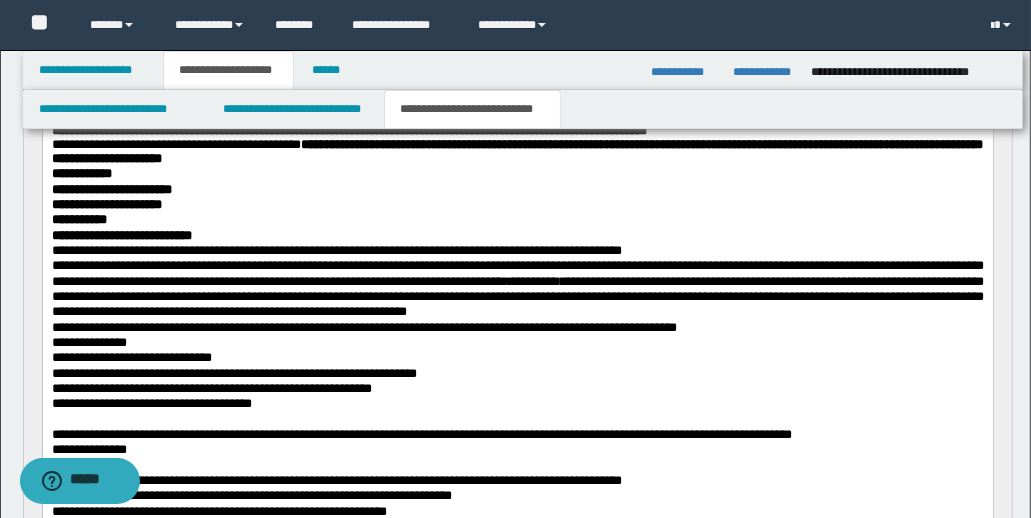 click on "**********" at bounding box center (517, 288) 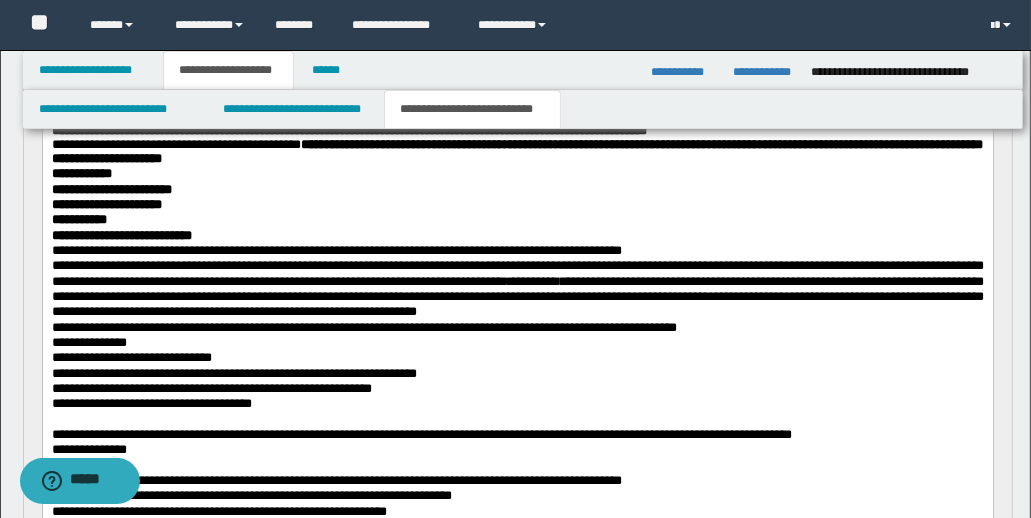click on "**********" at bounding box center (517, 288) 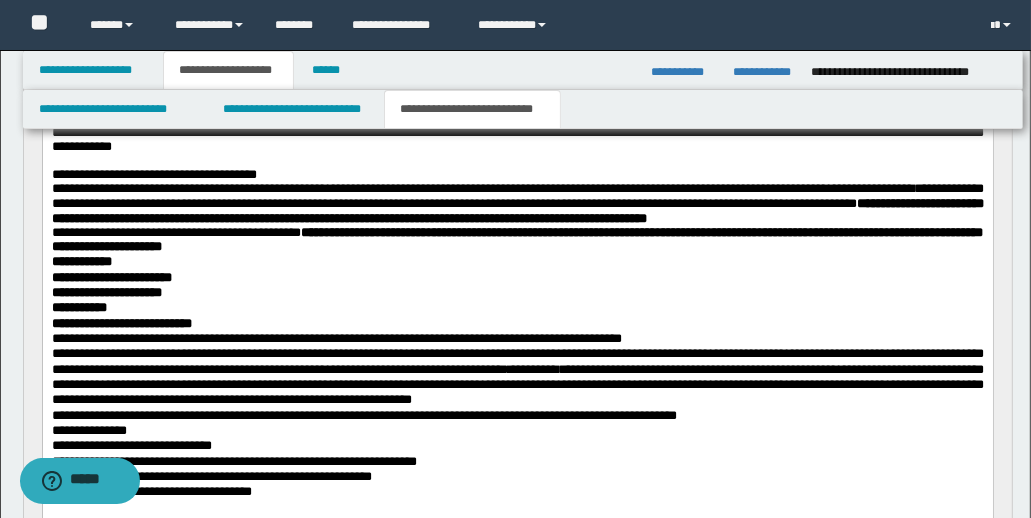 scroll, scrollTop: 408, scrollLeft: 0, axis: vertical 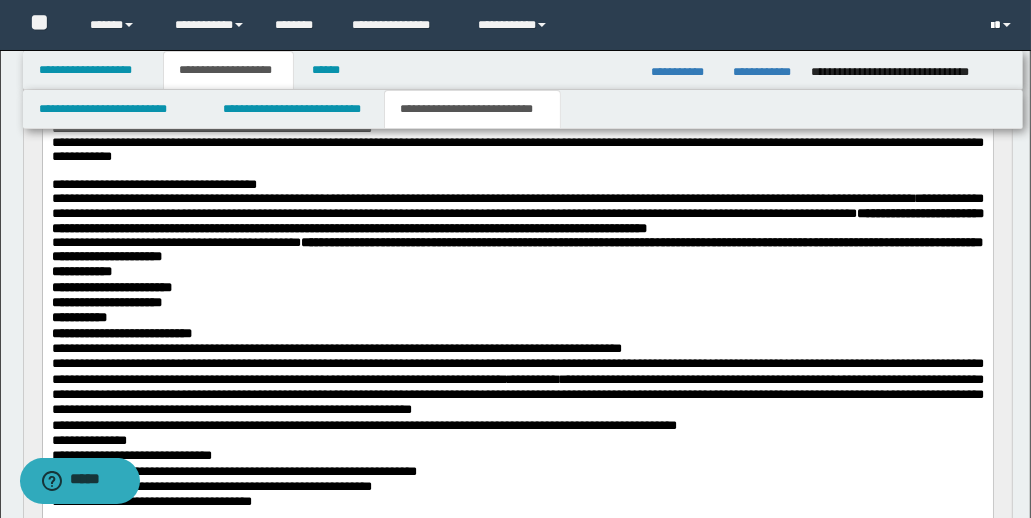 click at bounding box center (1003, 25) 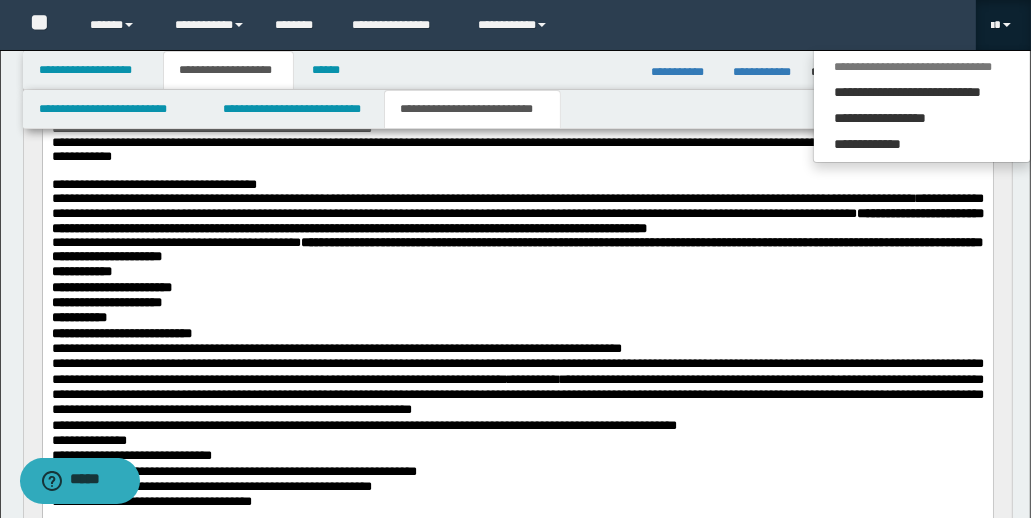 drag, startPoint x: 912, startPoint y: 468, endPoint x: 920, endPoint y: 460, distance: 11.313708 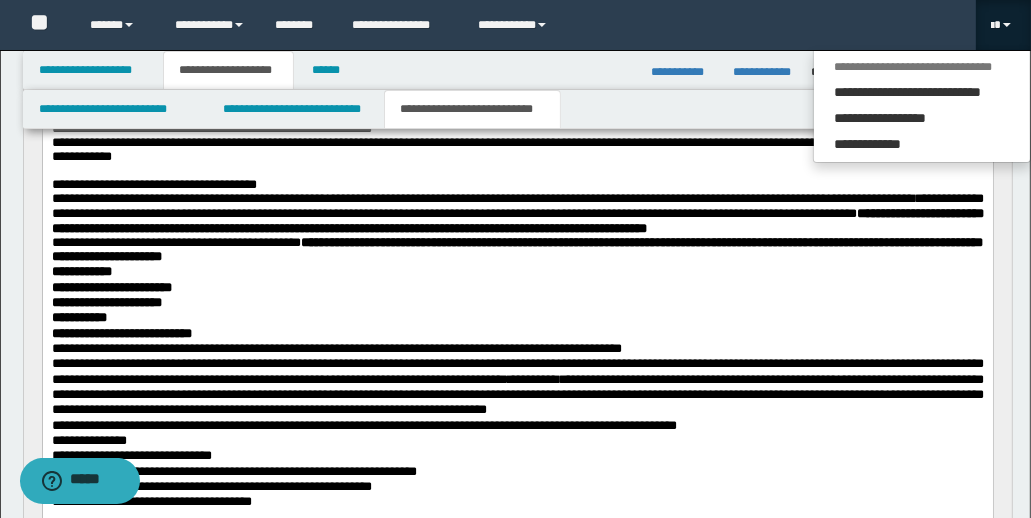 click on "**********" at bounding box center (517, 385) 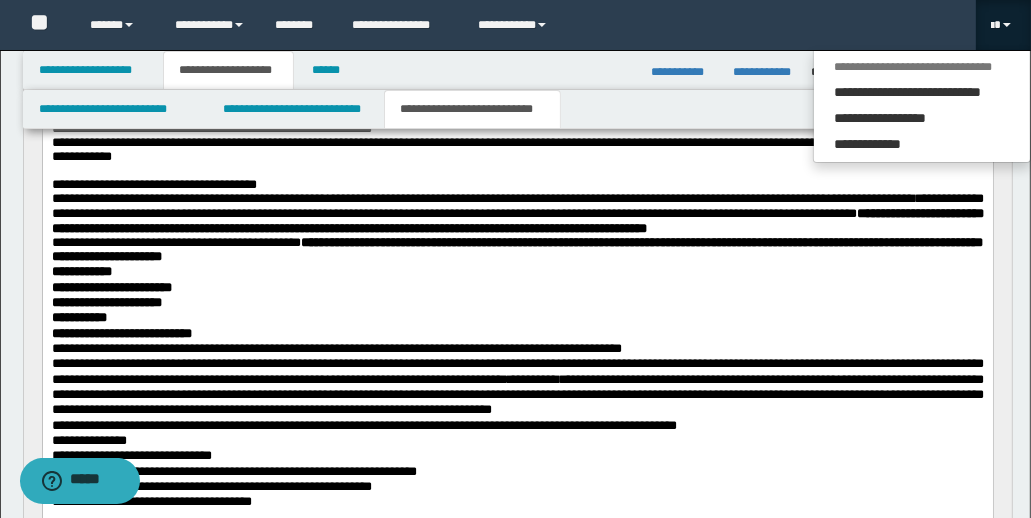 scroll, scrollTop: 476, scrollLeft: 0, axis: vertical 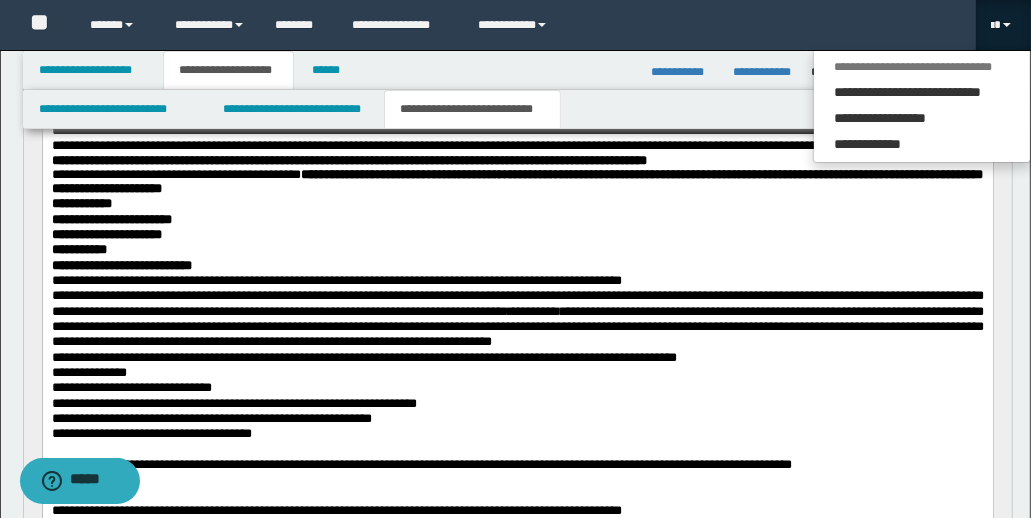 drag, startPoint x: 100, startPoint y: 415, endPoint x: 103, endPoint y: 389, distance: 26.172504 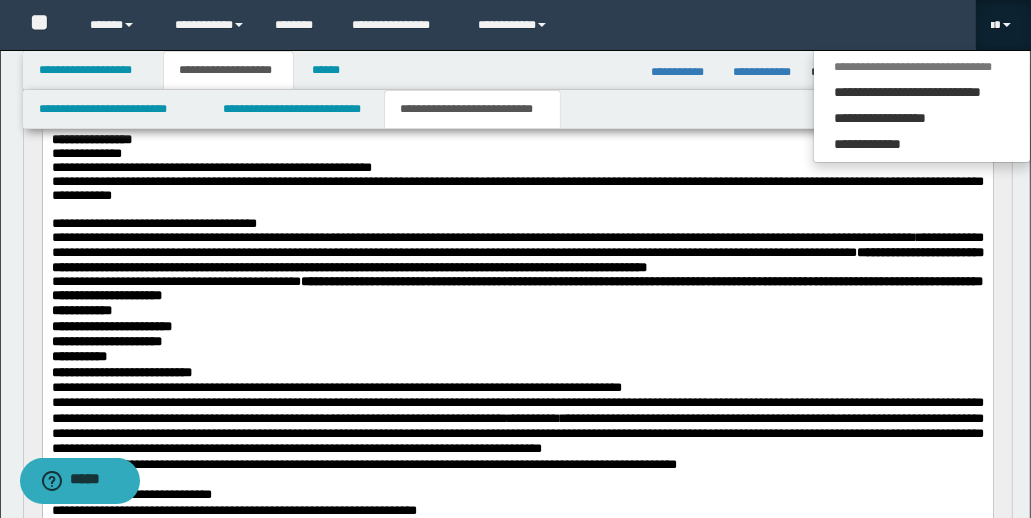 scroll, scrollTop: 379, scrollLeft: 0, axis: vertical 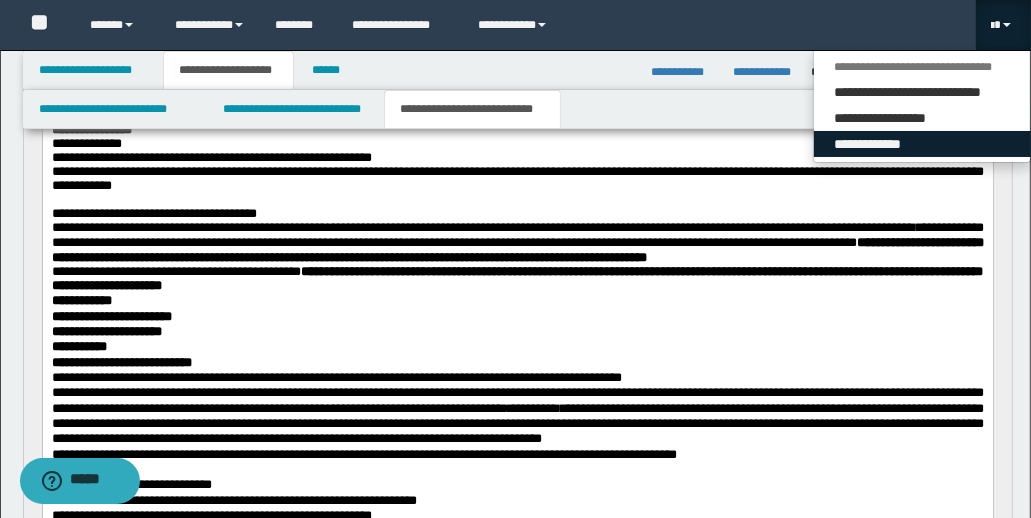 drag, startPoint x: 864, startPoint y: 144, endPoint x: 543, endPoint y: 129, distance: 321.35028 